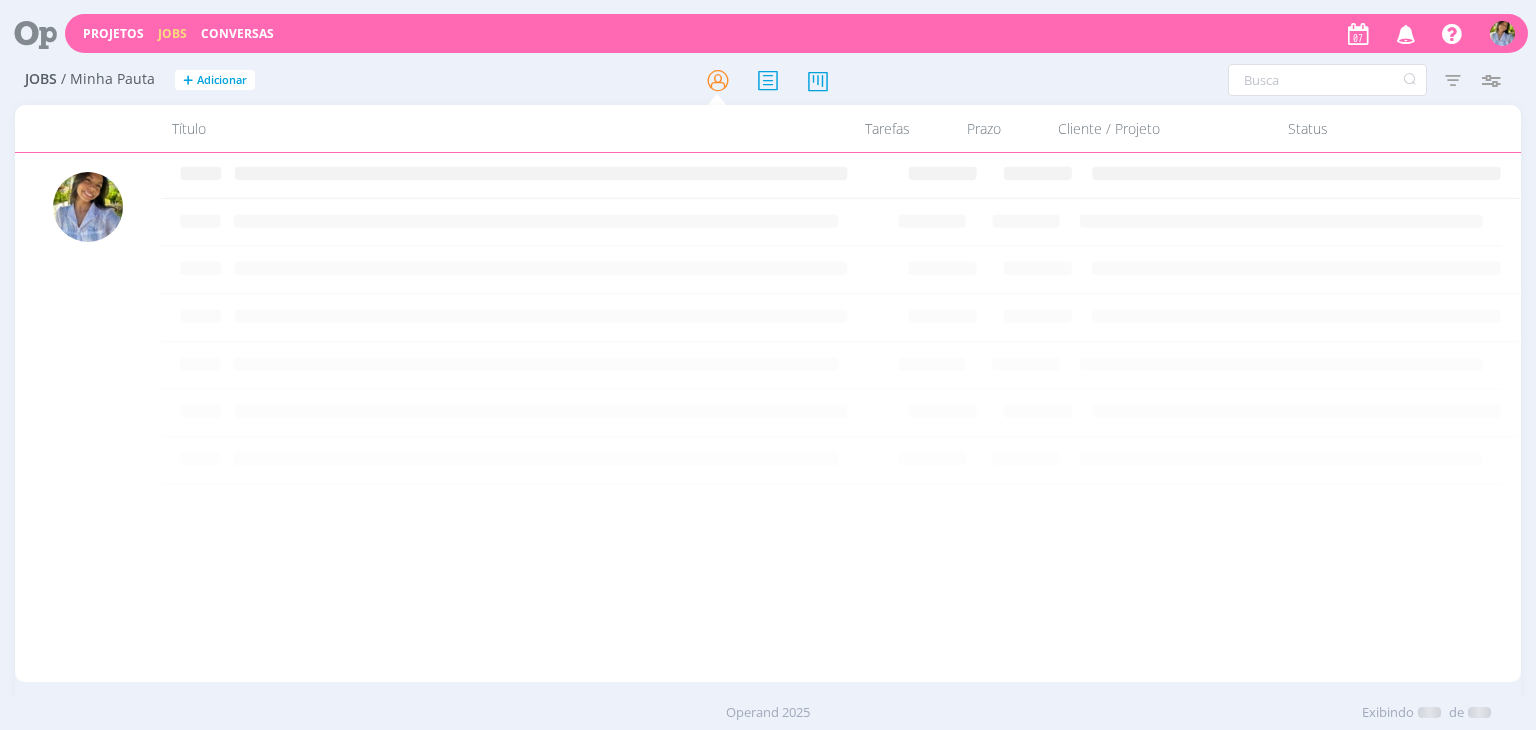 scroll, scrollTop: 0, scrollLeft: 0, axis: both 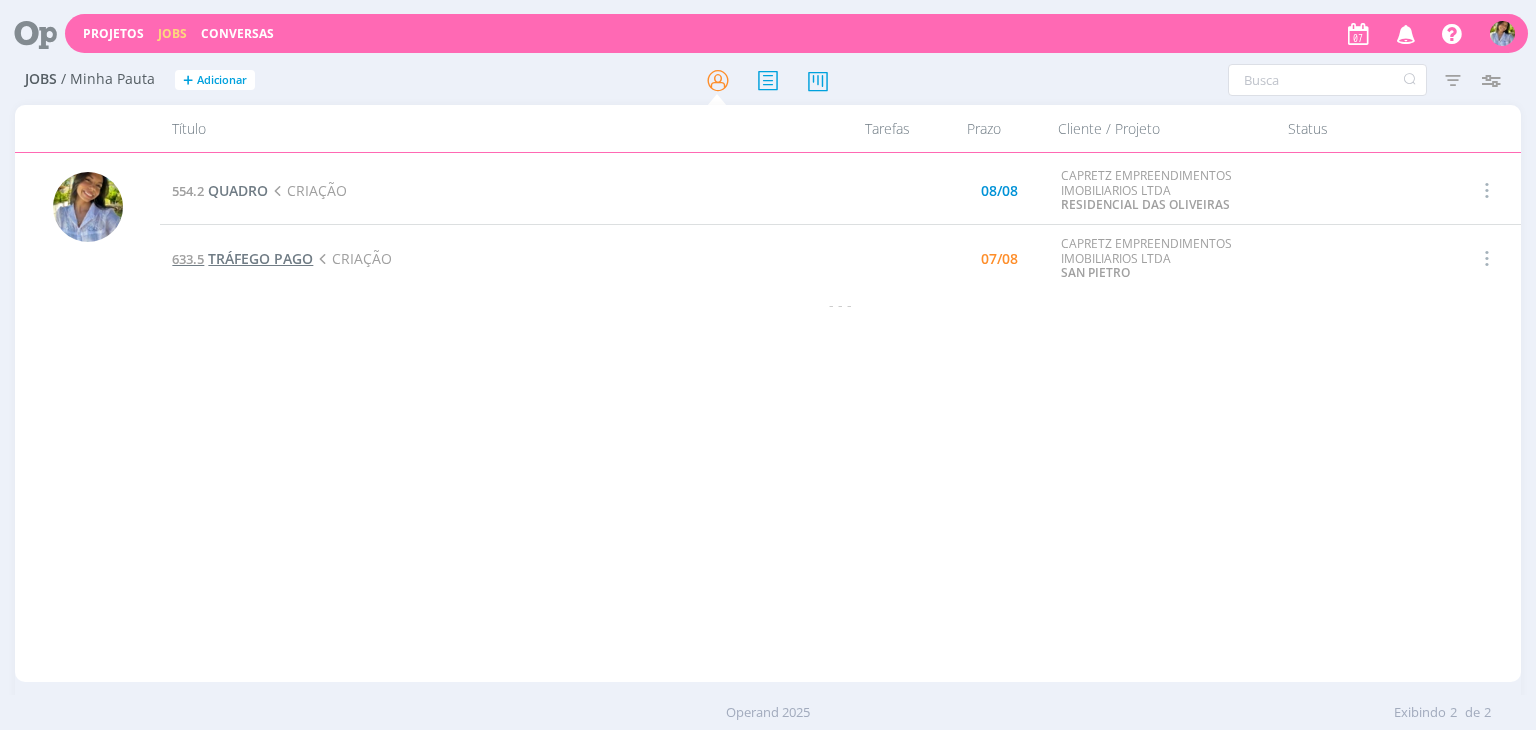 click on "TRÁFEGO PAGO" at bounding box center (260, 258) 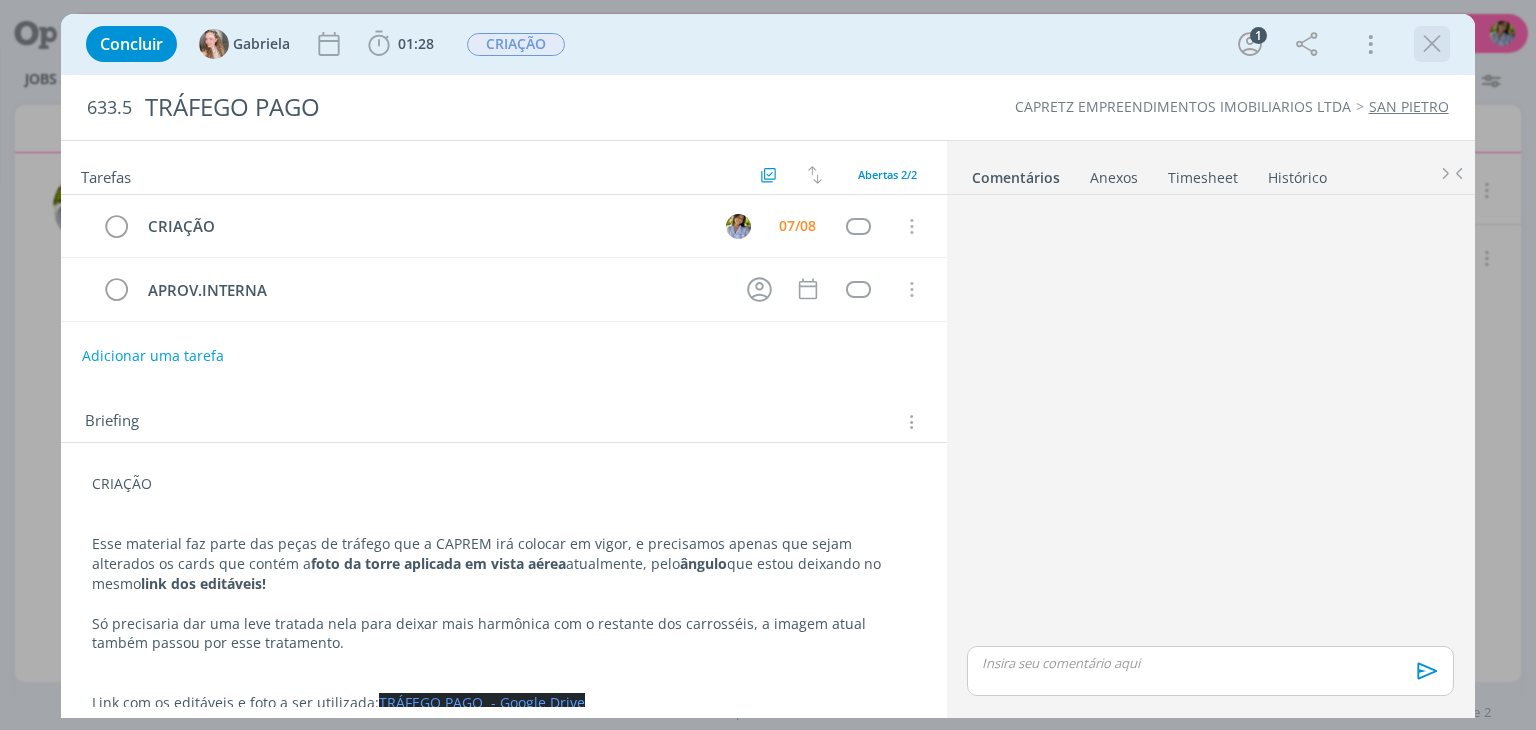click at bounding box center (1432, 44) 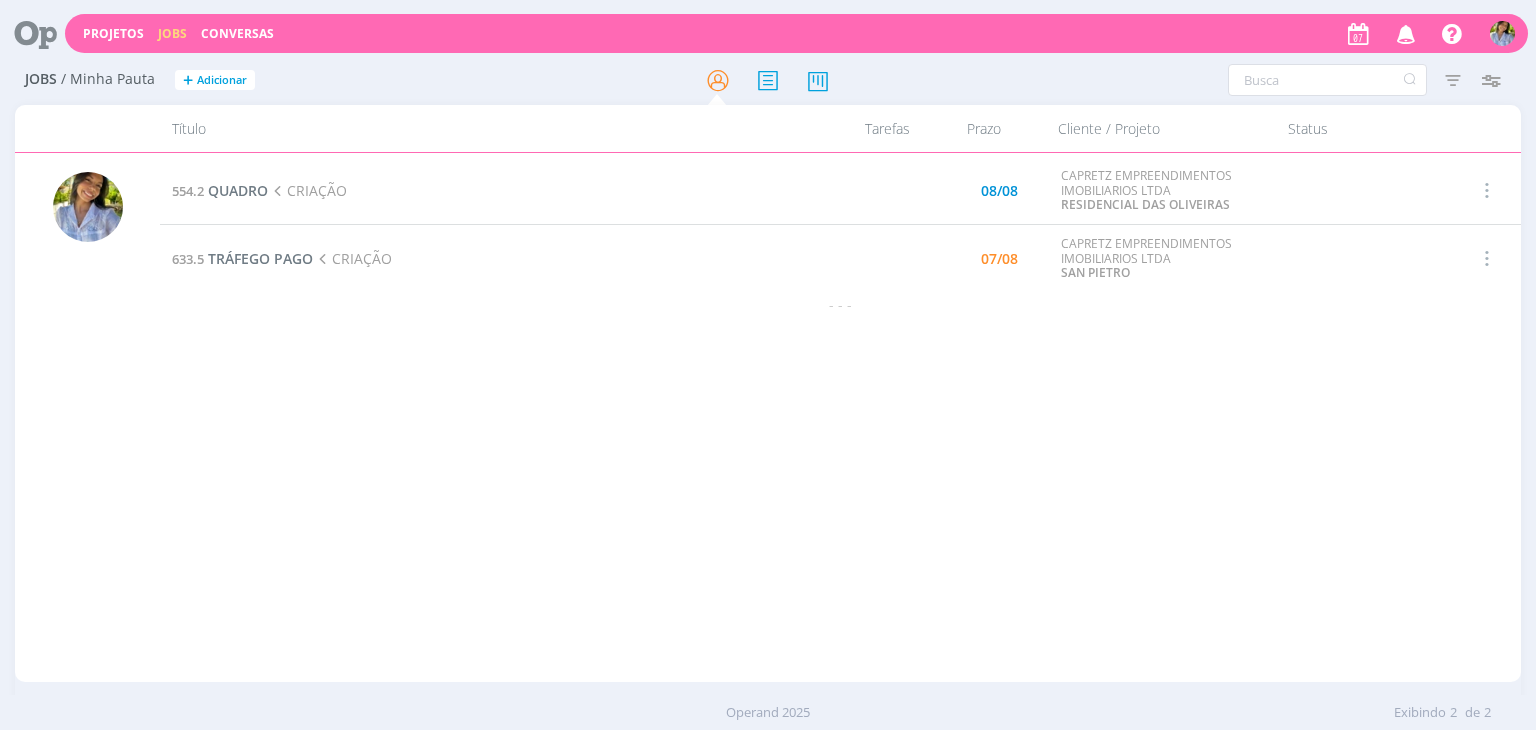 click at bounding box center (28, 33) 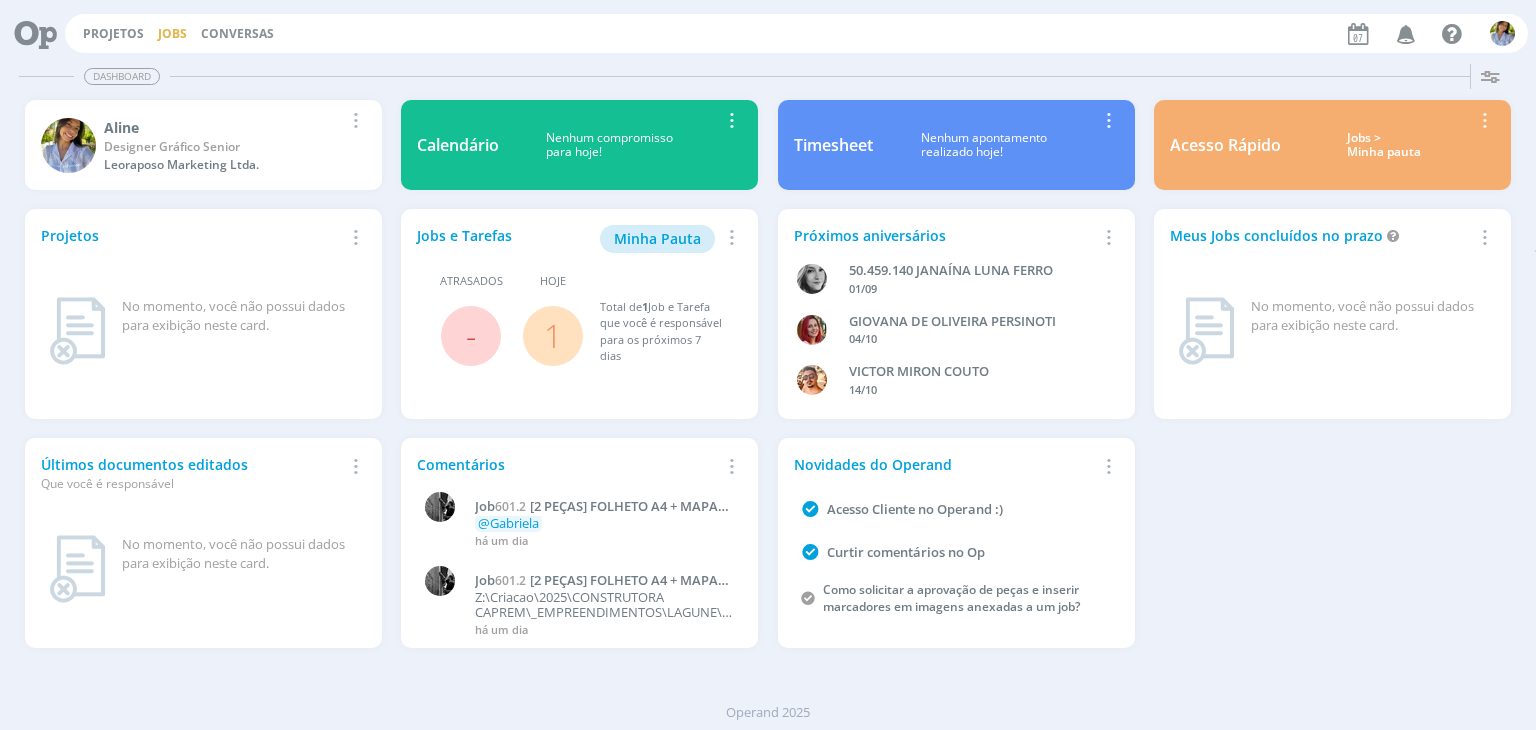 click on "Jobs" at bounding box center (172, 33) 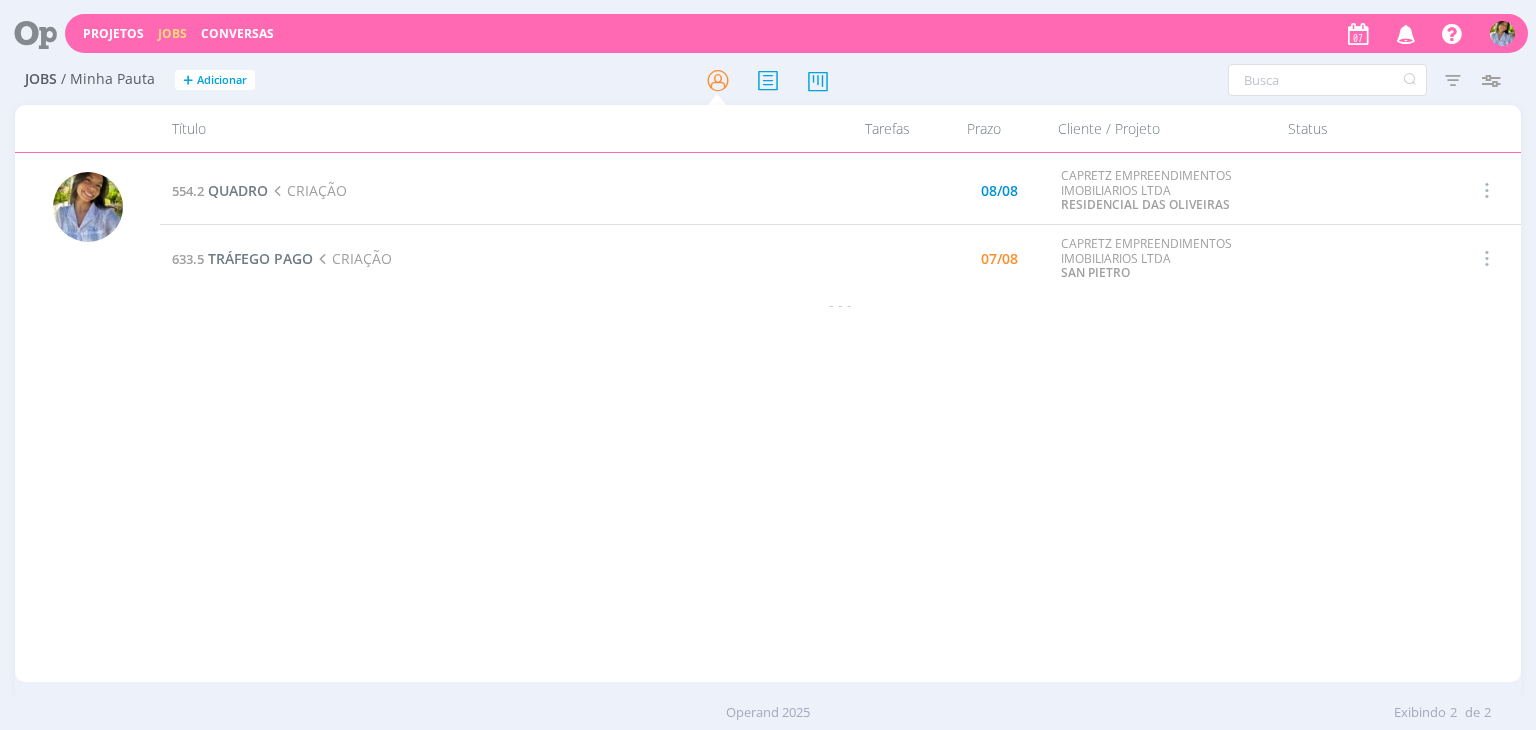 click at bounding box center [1485, 258] 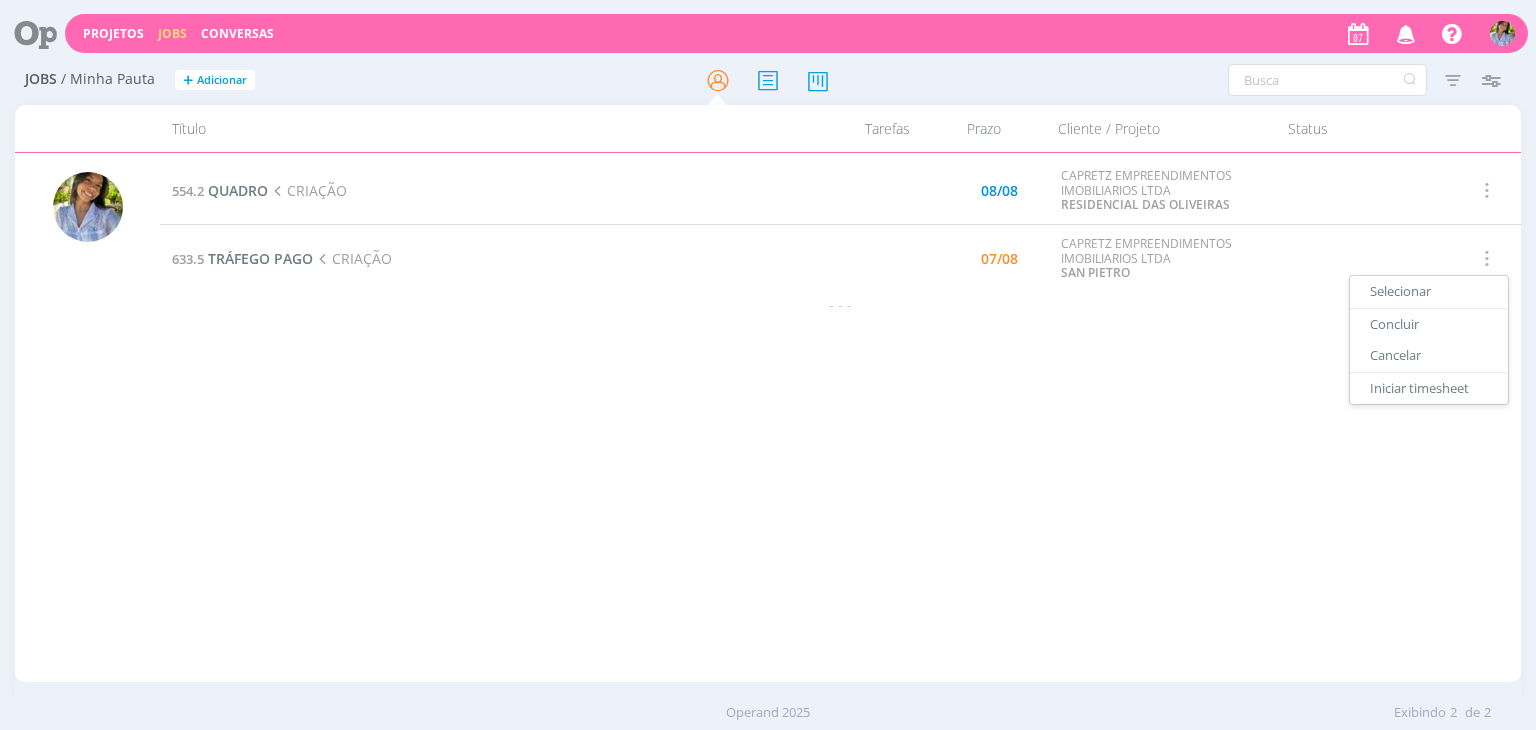 click on "Iniciar timesheet" at bounding box center (1429, 389) 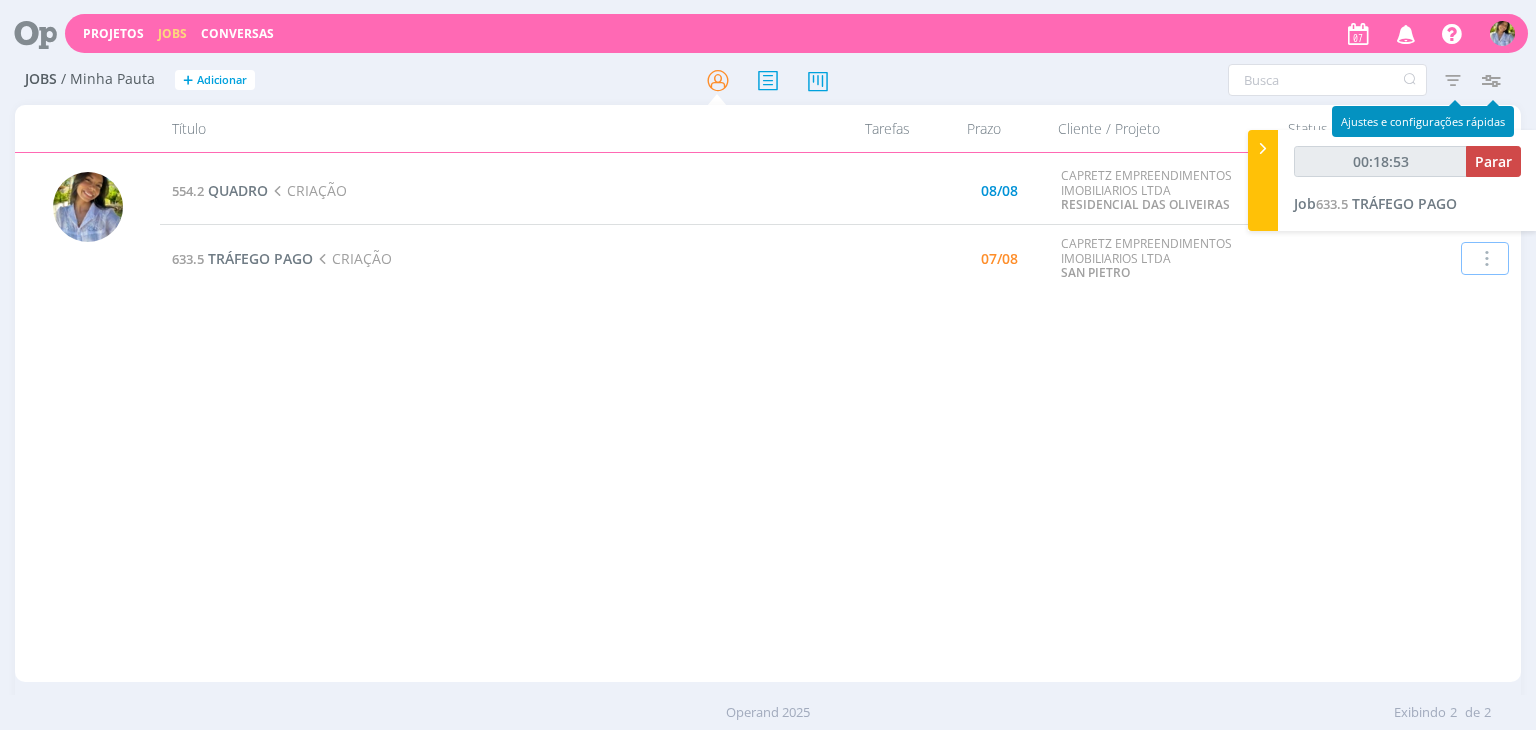type on "00:18:54" 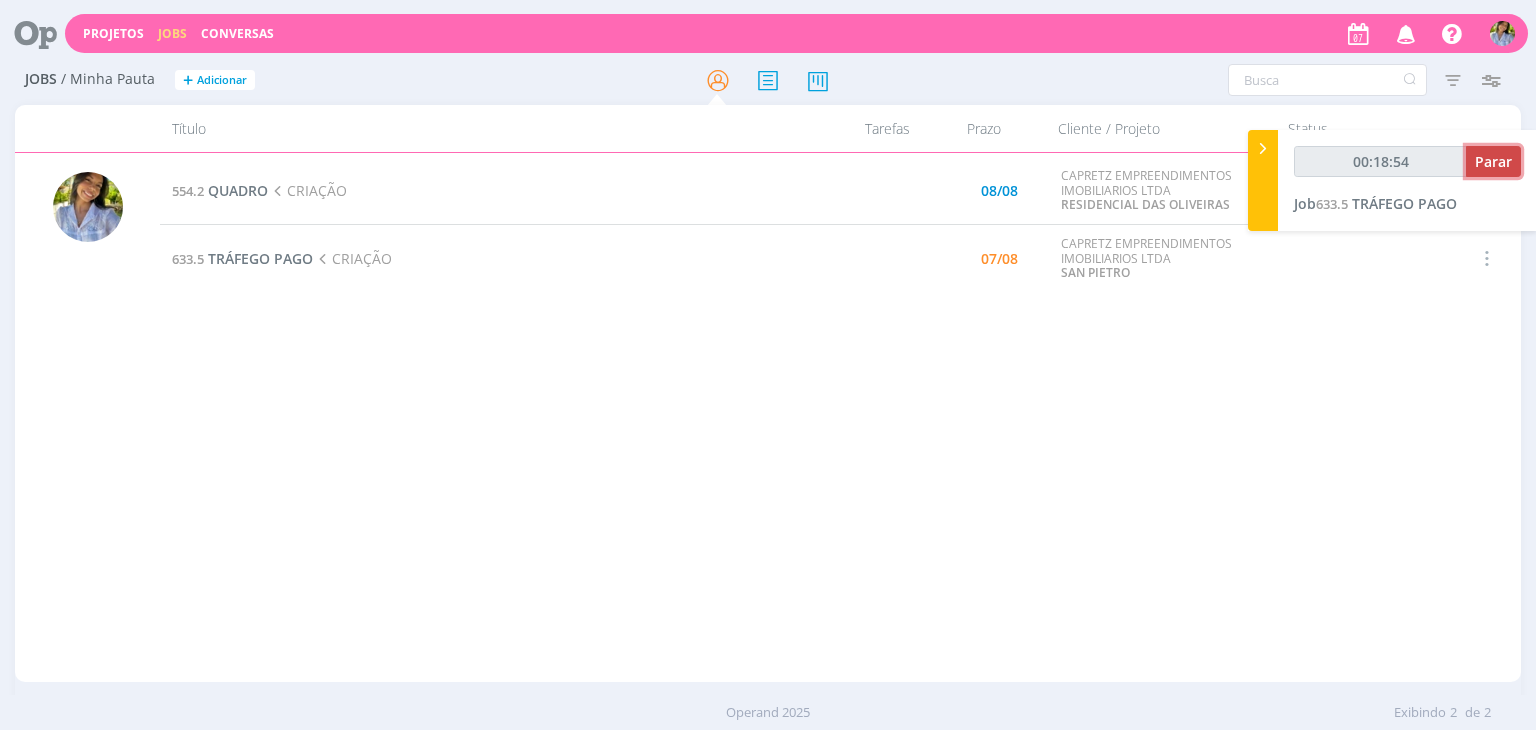 click on "Parar" at bounding box center [1493, 161] 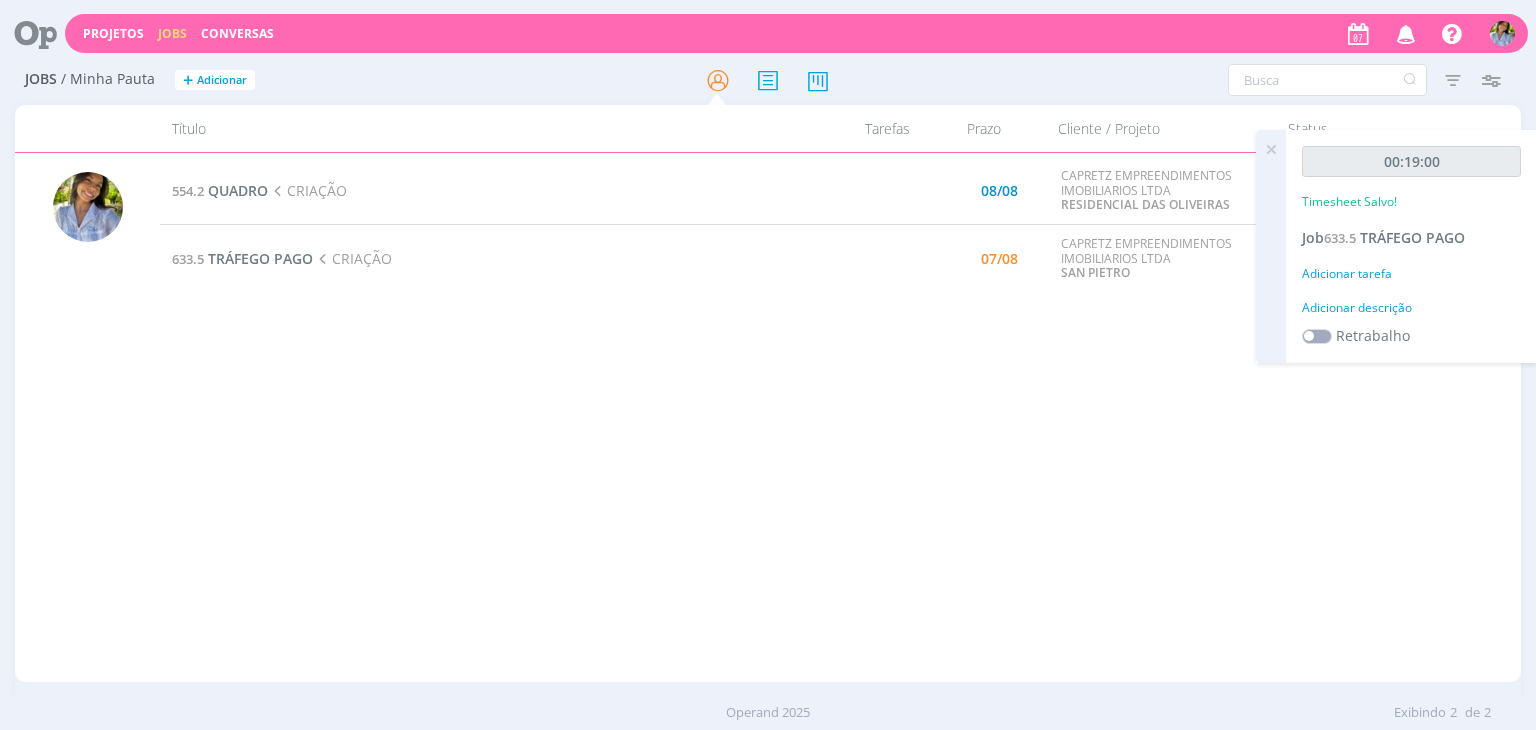 click at bounding box center [28, 33] 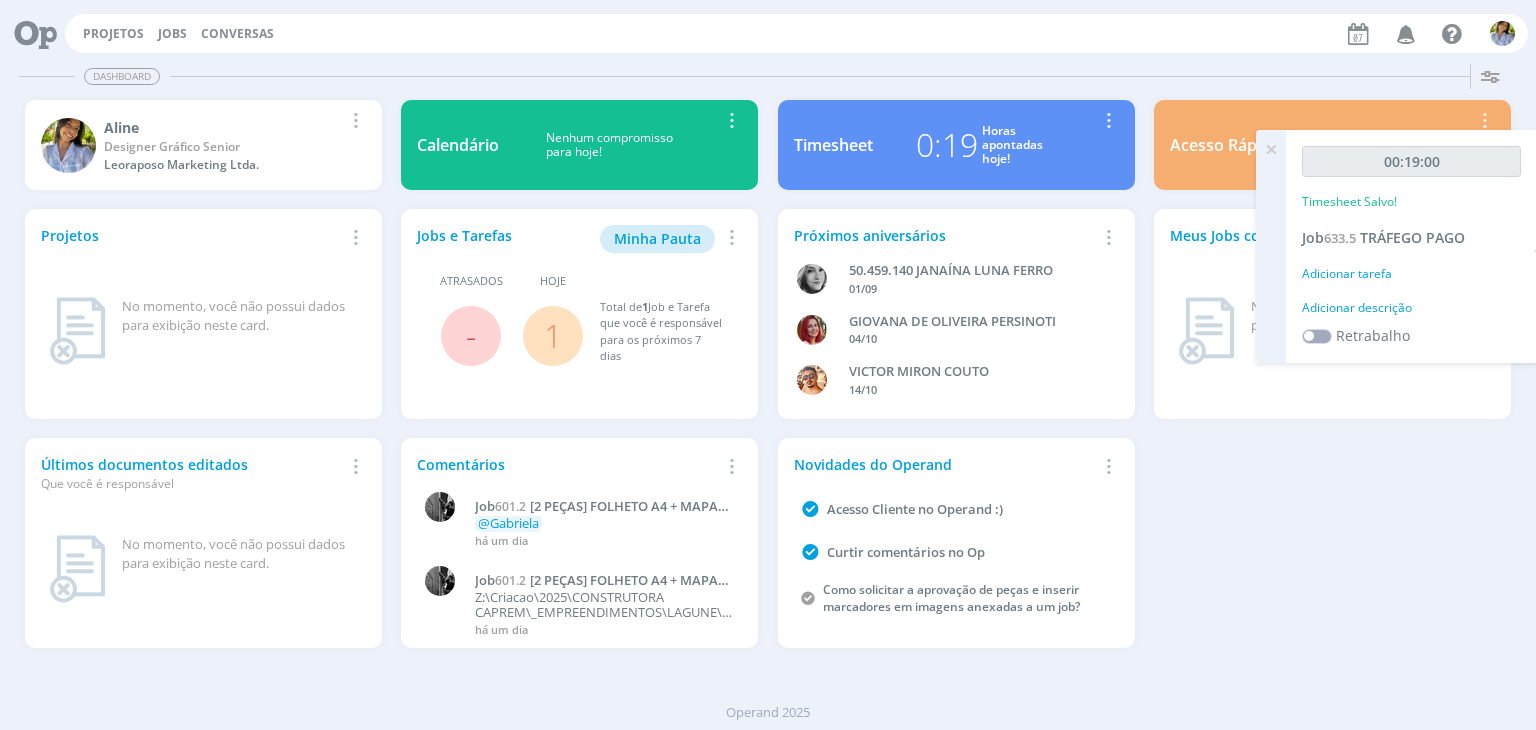click on "Jobs" at bounding box center [172, 33] 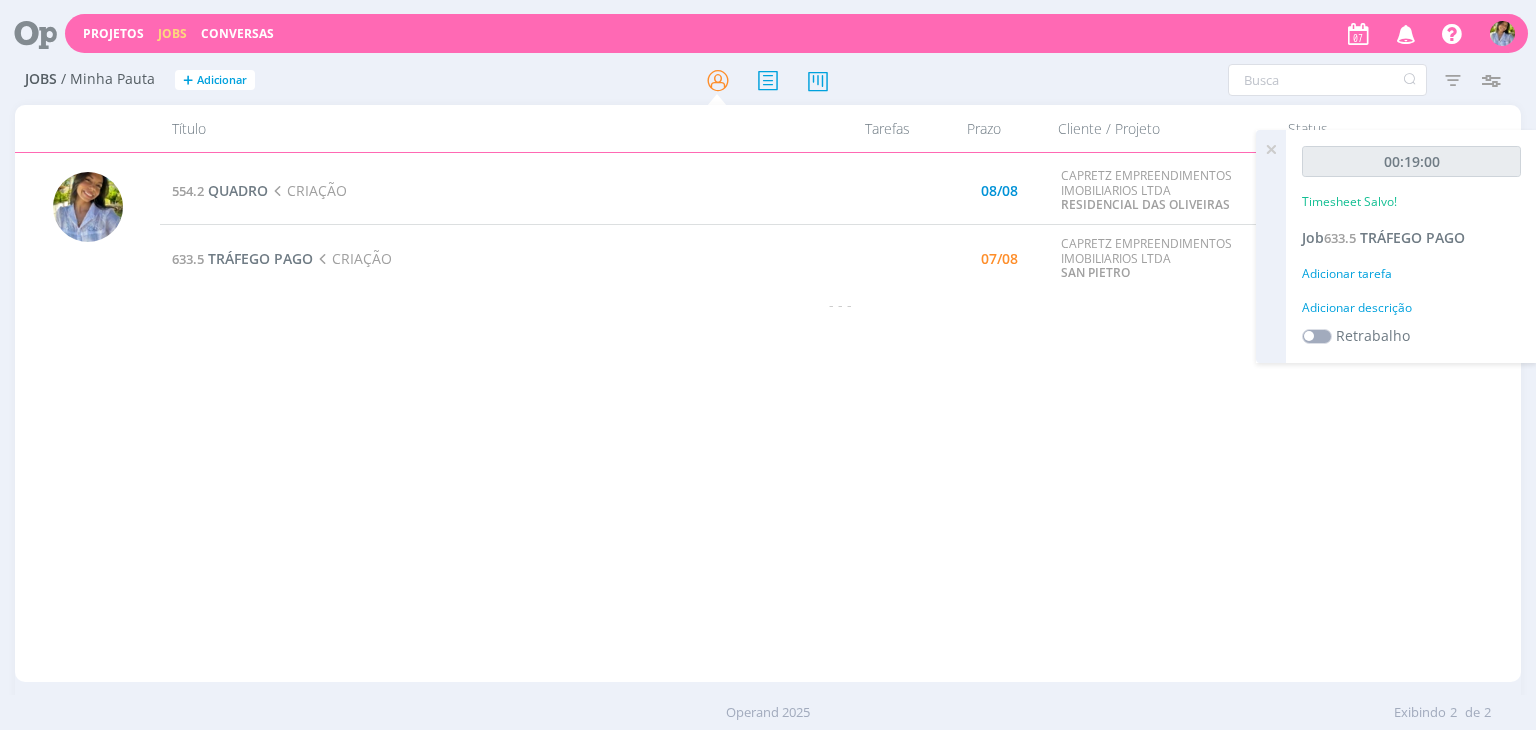 click at bounding box center [1271, 149] 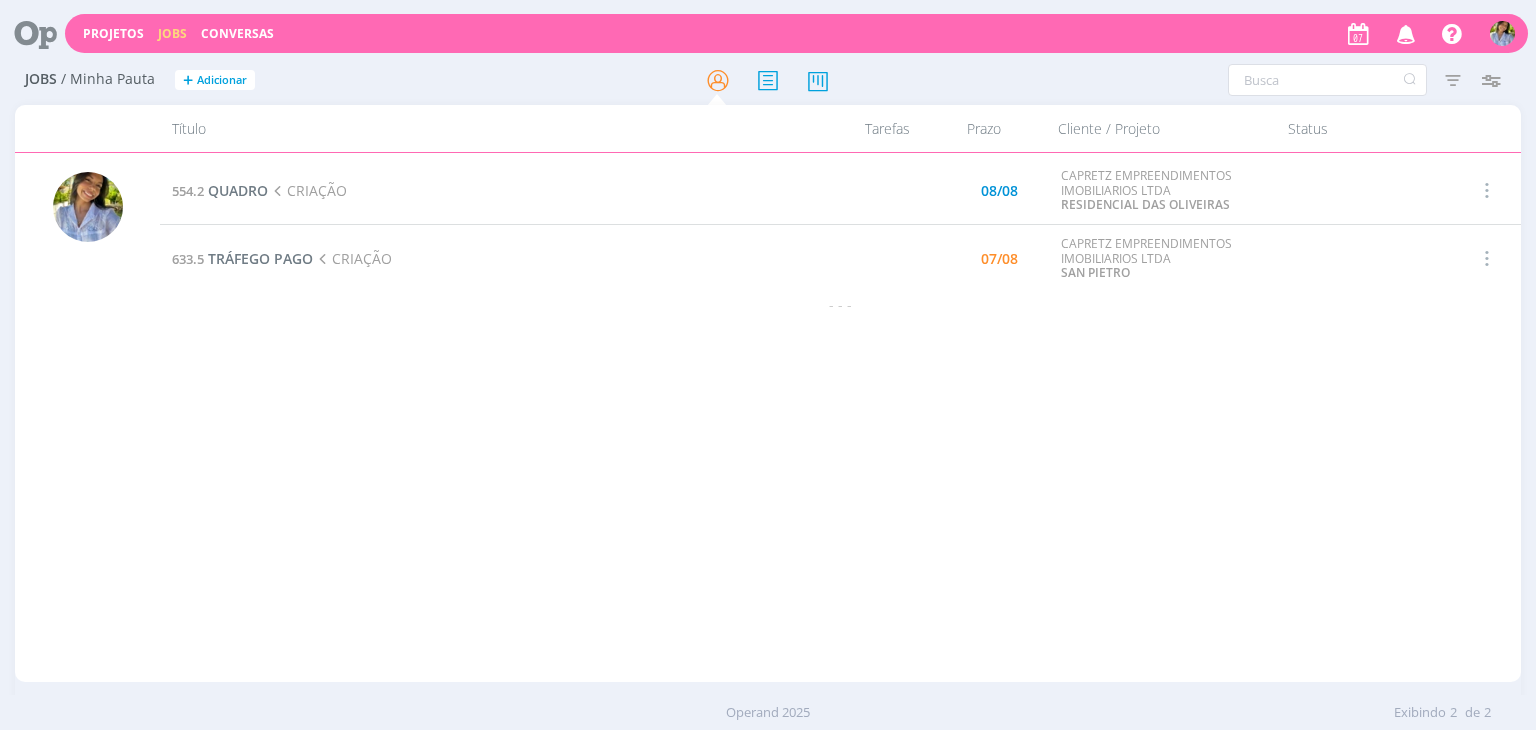scroll, scrollTop: 0, scrollLeft: 0, axis: both 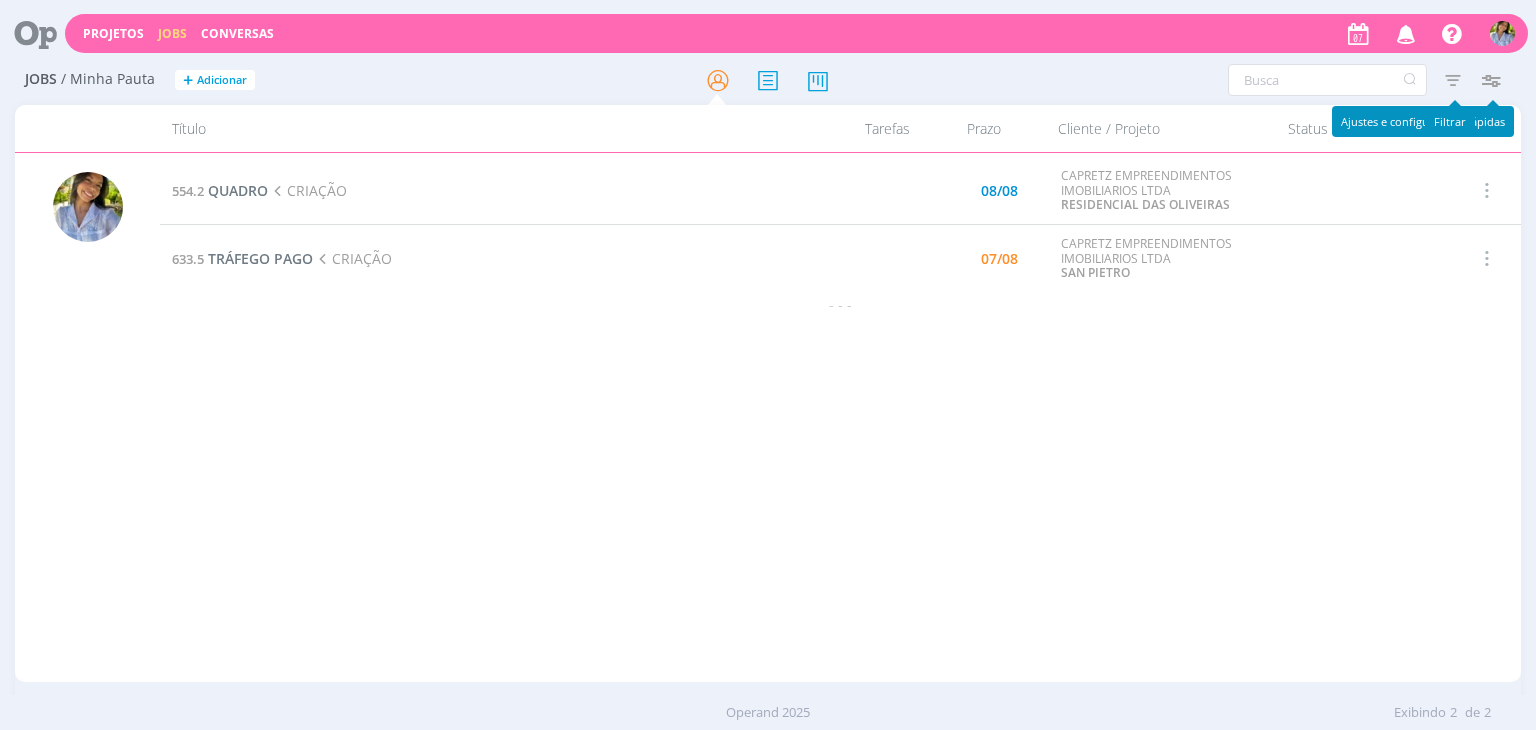 click at bounding box center (1453, 80) 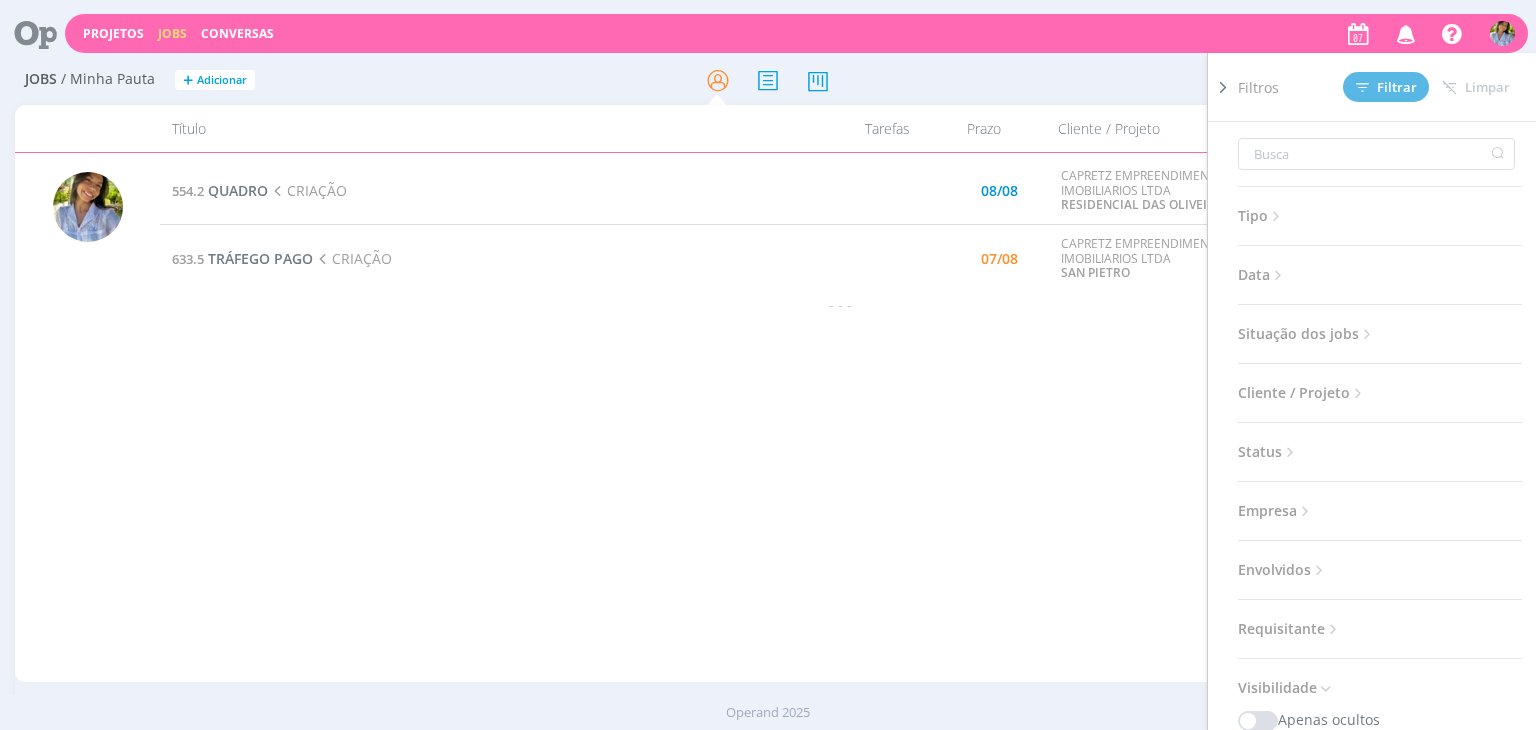 click at bounding box center [28, 33] 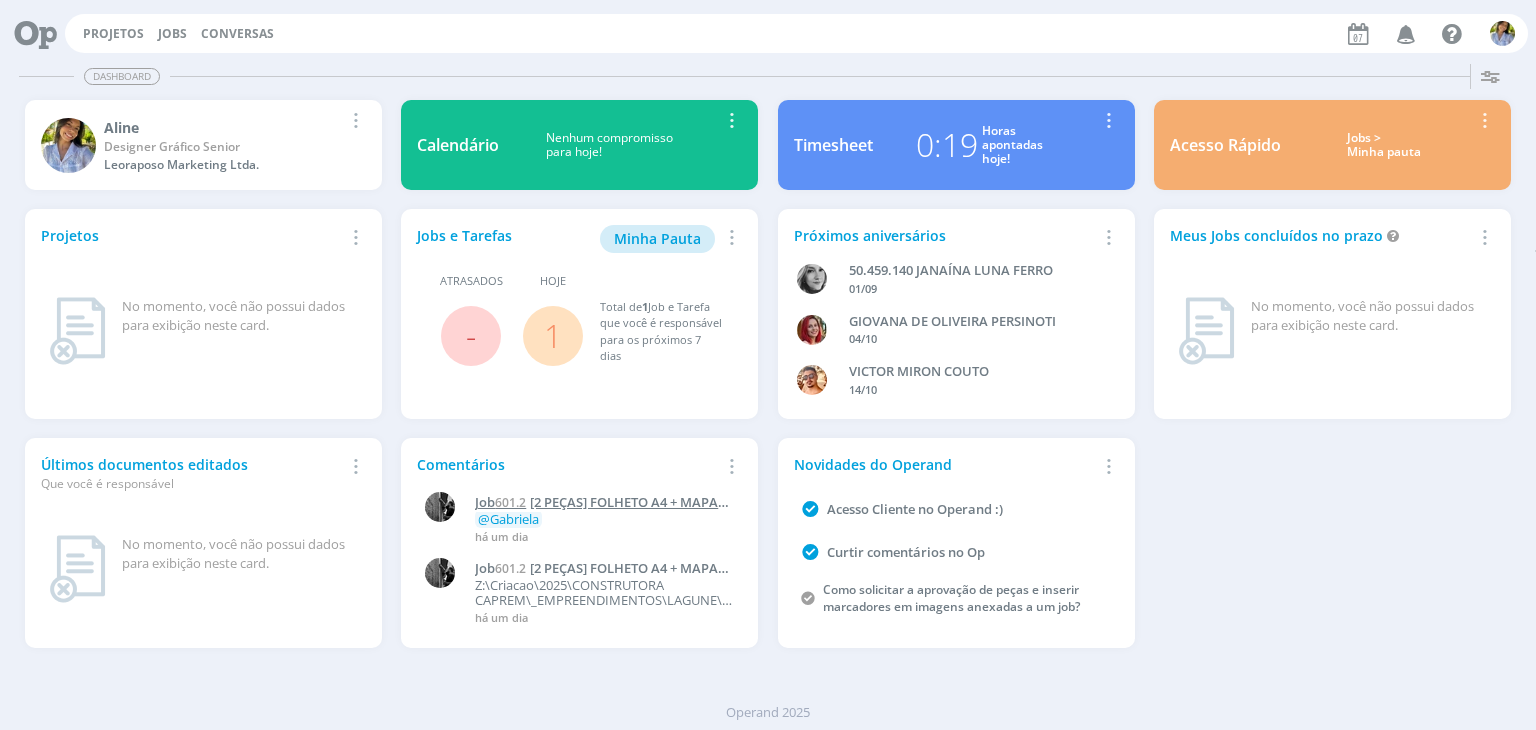 click on "[2 PEÇAS] FOLHETO A4 + MAPA DE VAGAS" at bounding box center (596, 510) 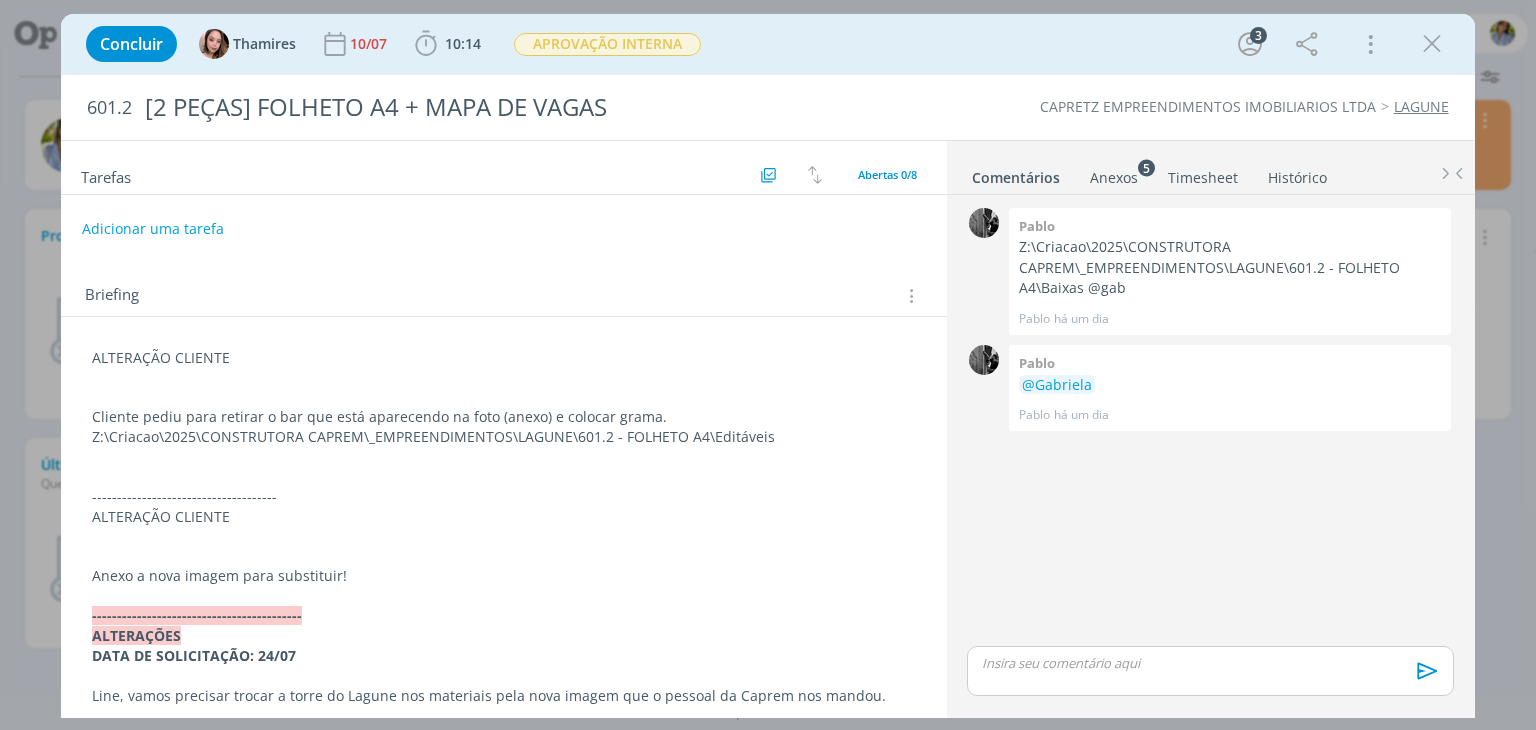 click on "5" at bounding box center [1146, 167] 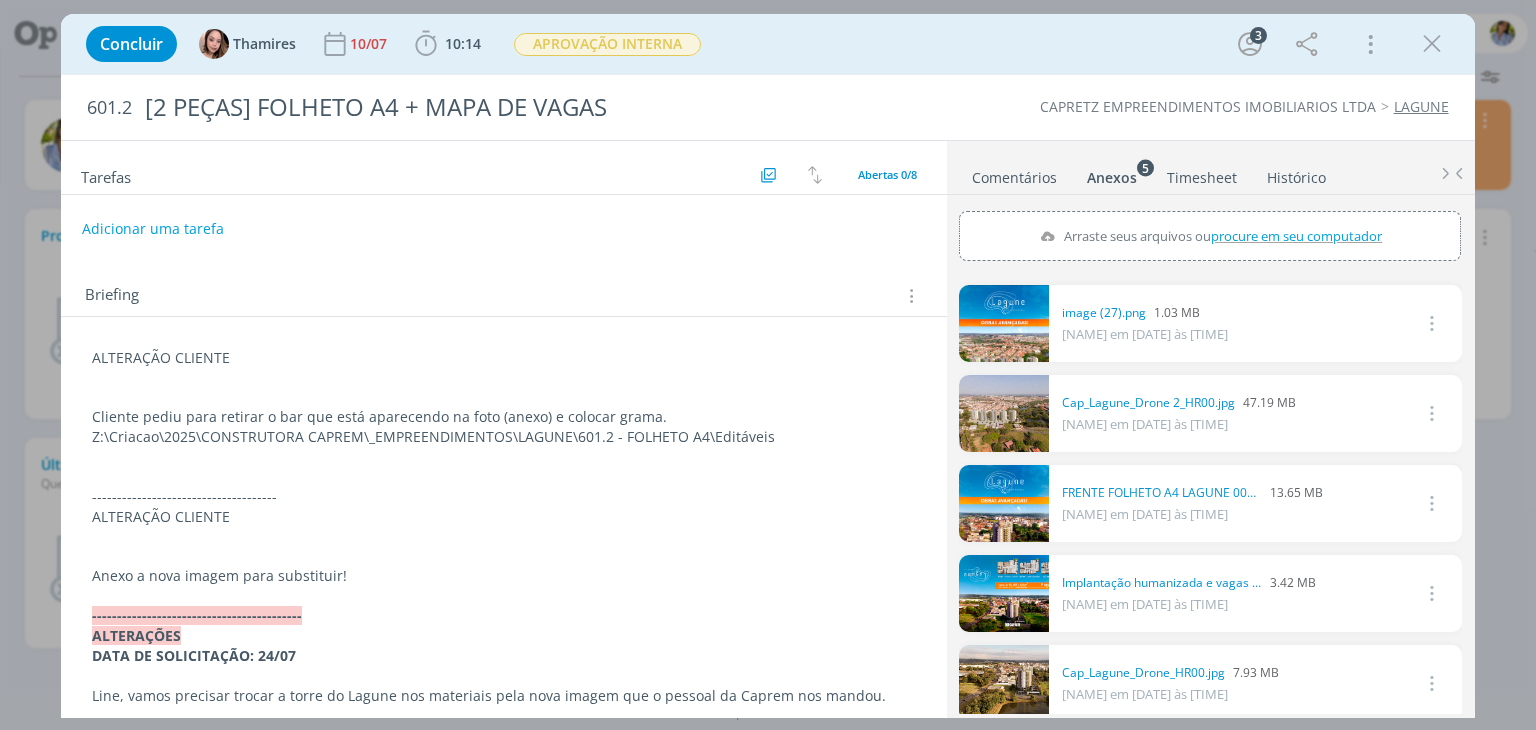click at bounding box center (1004, 323) 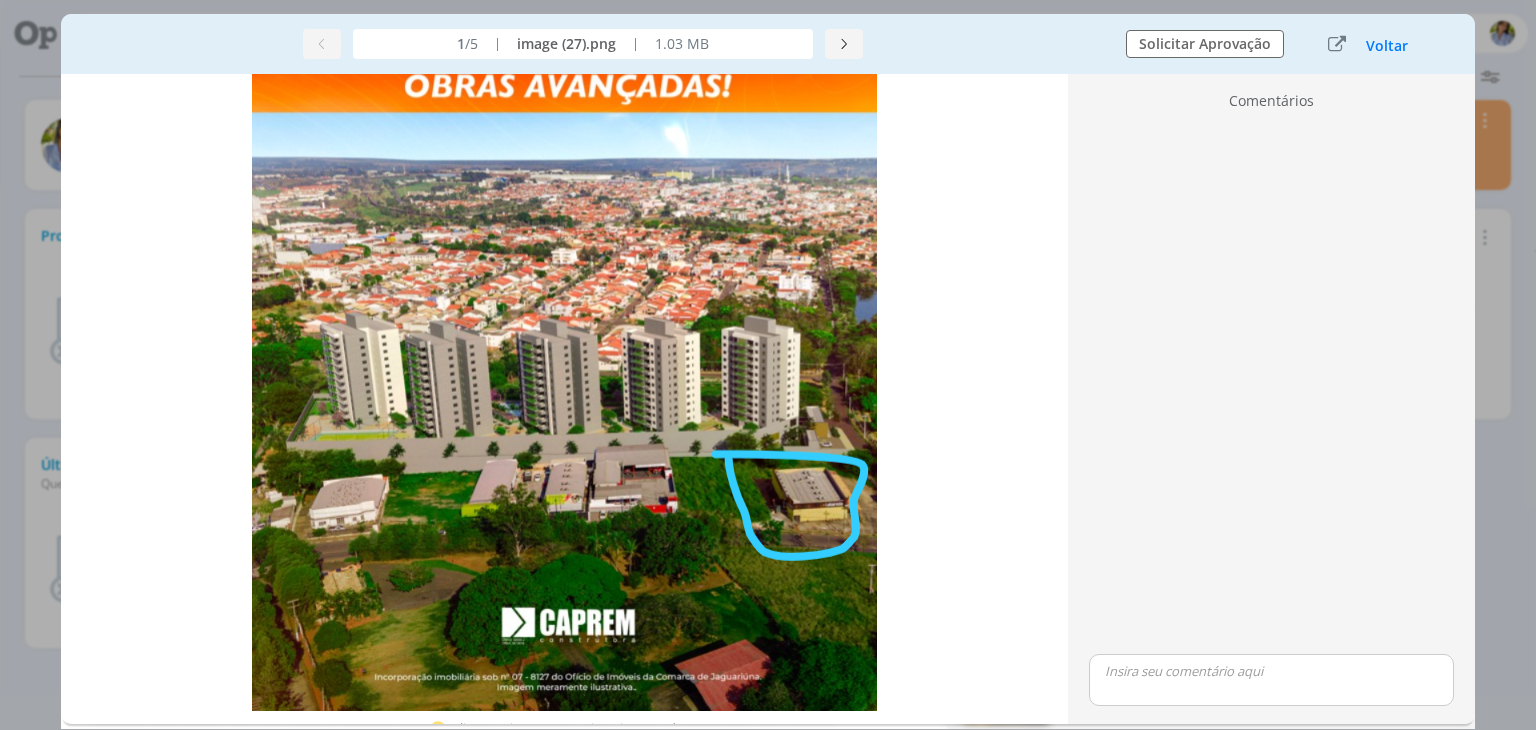 scroll, scrollTop: 280, scrollLeft: 0, axis: vertical 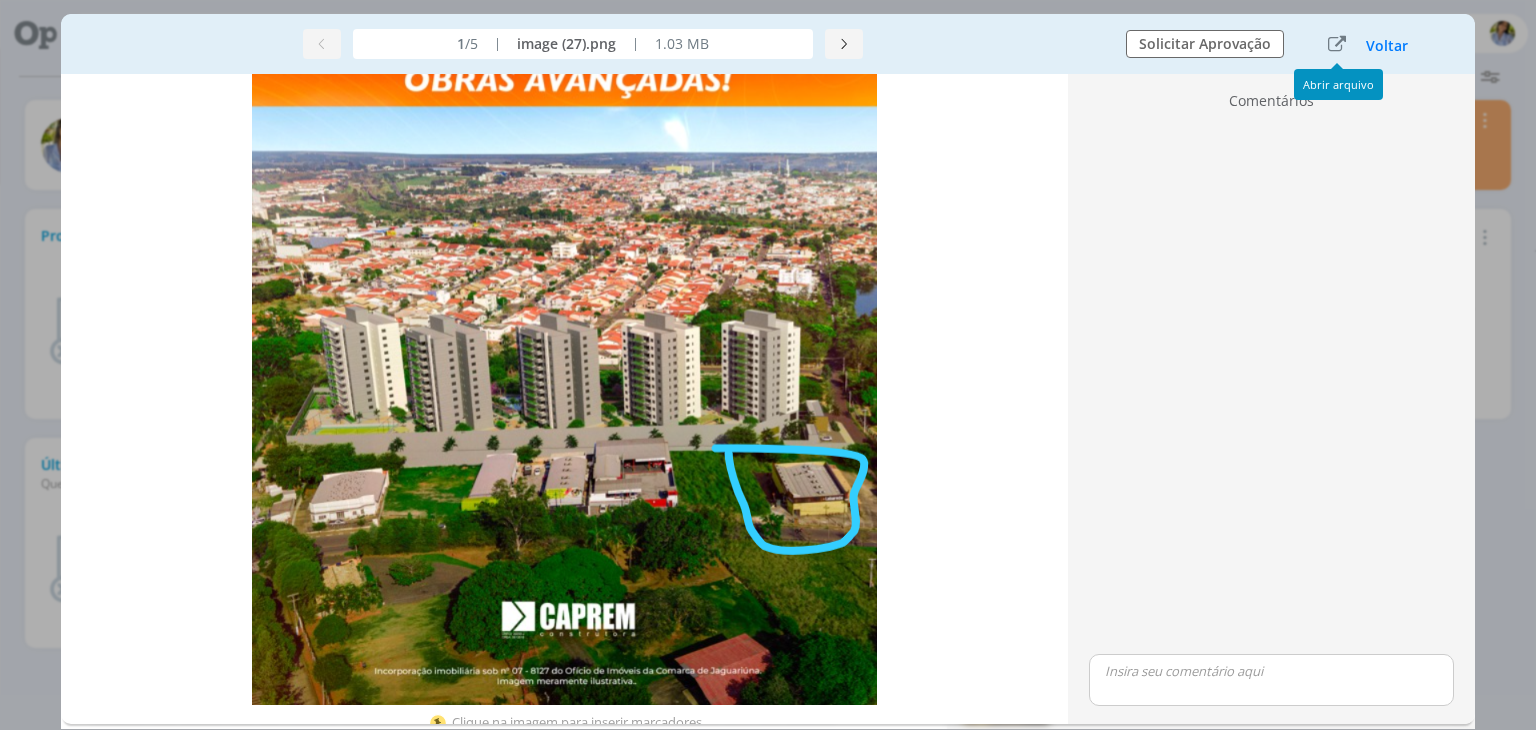 drag, startPoint x: 1377, startPoint y: 39, endPoint x: 1331, endPoint y: 85, distance: 65.053825 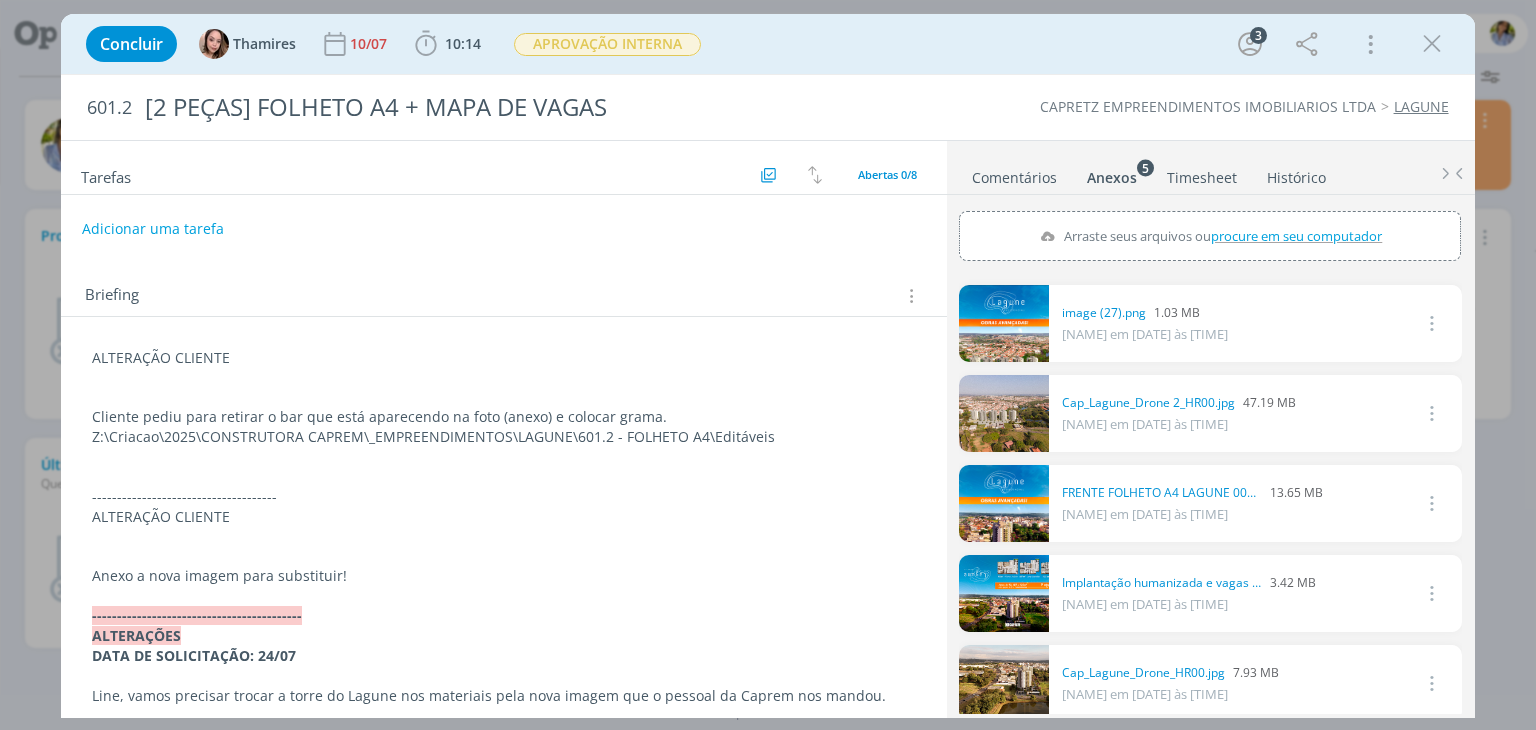 click at bounding box center (1432, 44) 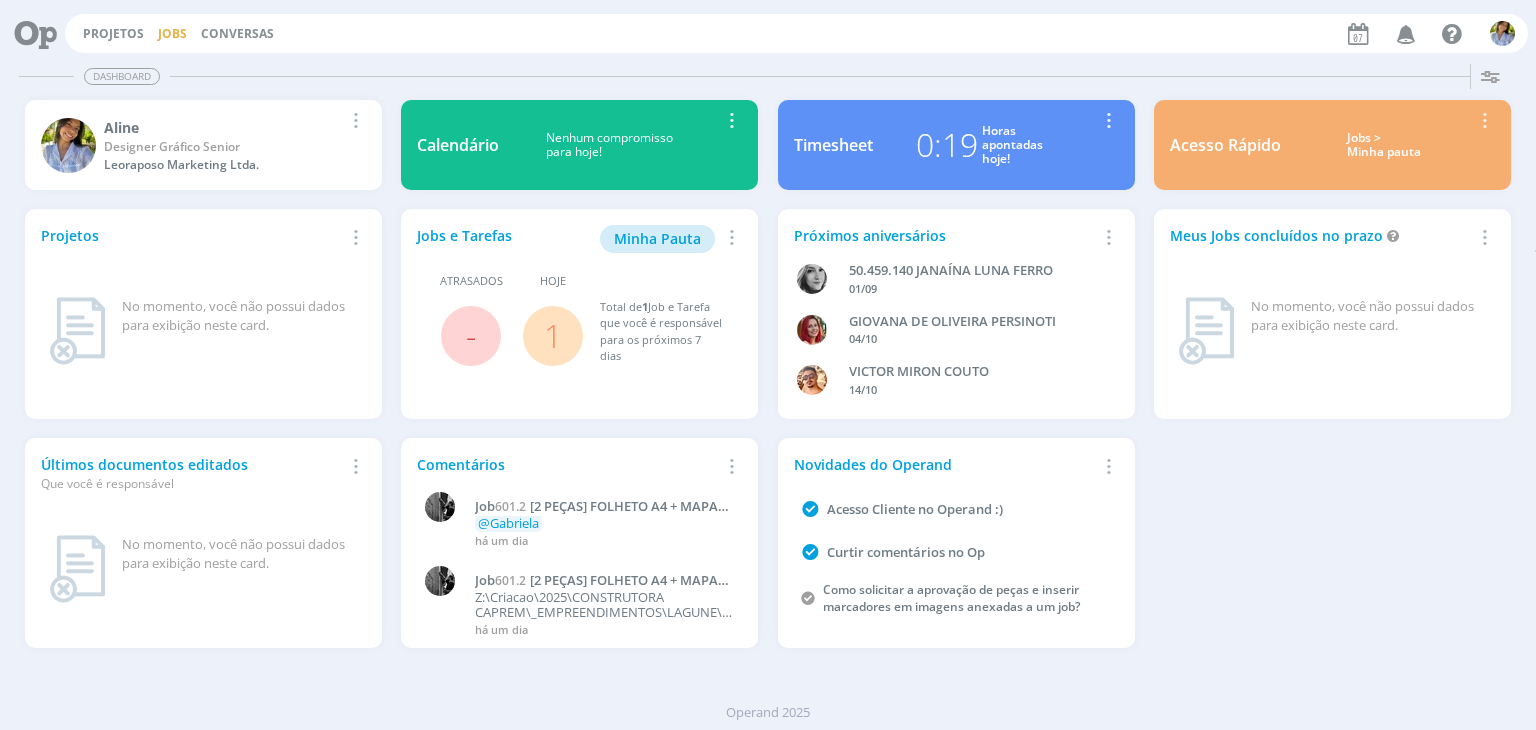 click on "Jobs" at bounding box center [172, 33] 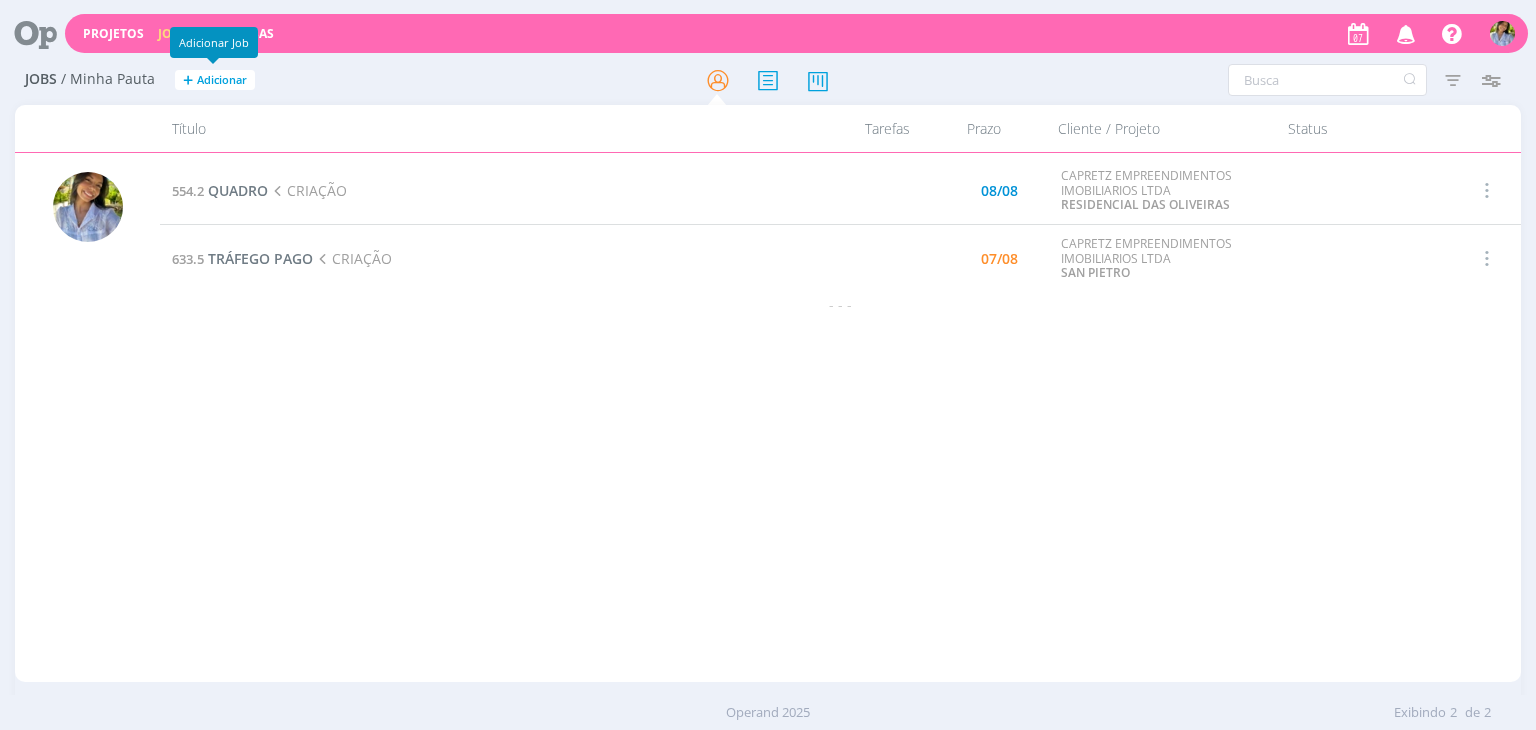 click on "554.2 QUADRO CRIAÇÃO 08/08 CAPRETZ EMPREENDIMENTOS IMOBILIARIOS LTDA RESIDENCIAL DAS OLIVEIRAS Selecionar Concluir Cancelar Iniciar timesheet 633.5 TRÁFEGO PAGO CRIAÇÃO 07/08 CAPRETZ EMPREENDIMENTOS IMOBILIARIOS LTDA SAN PIETRO Selecionar Concluir Cancelar Iniciar timesheet - -" at bounding box center (840, 417) 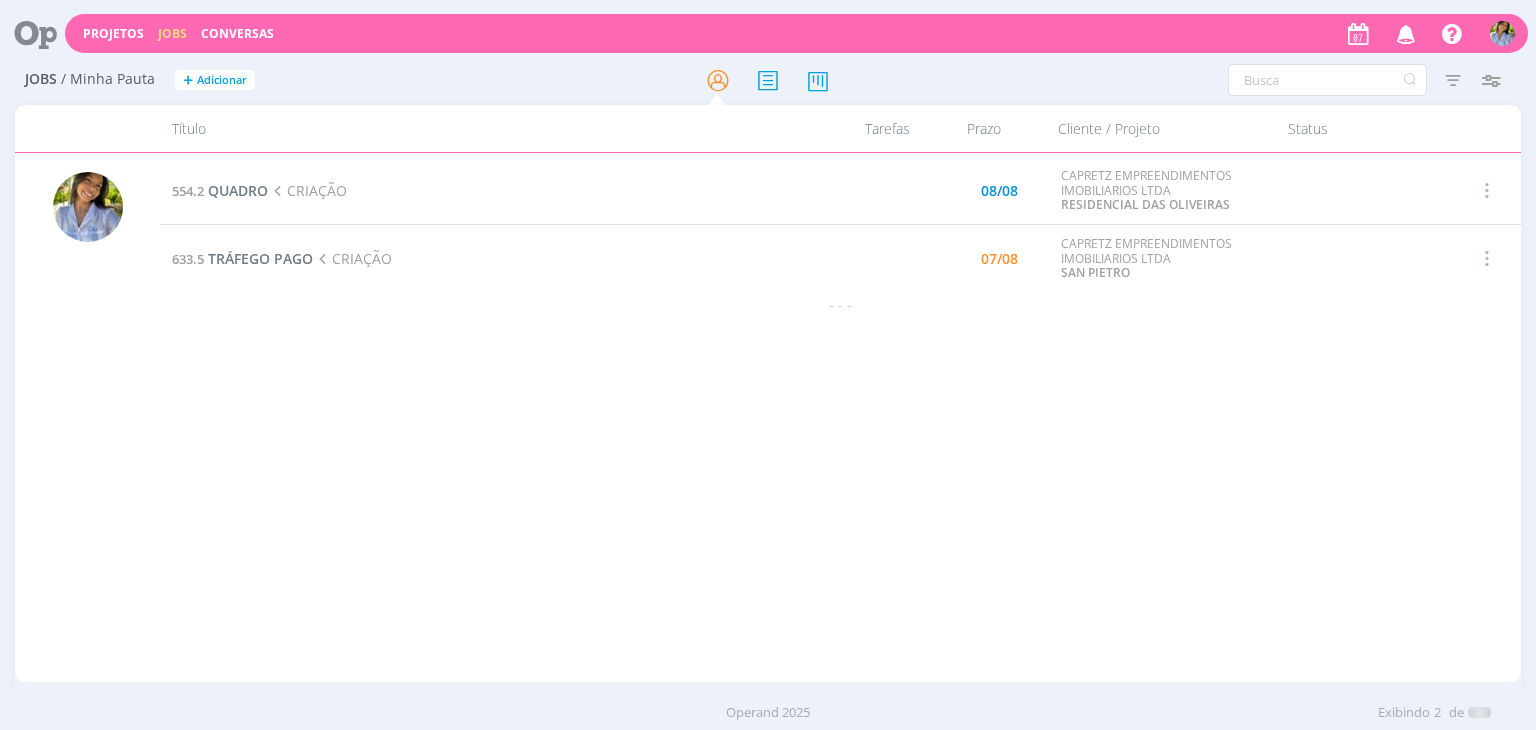scroll, scrollTop: 0, scrollLeft: 0, axis: both 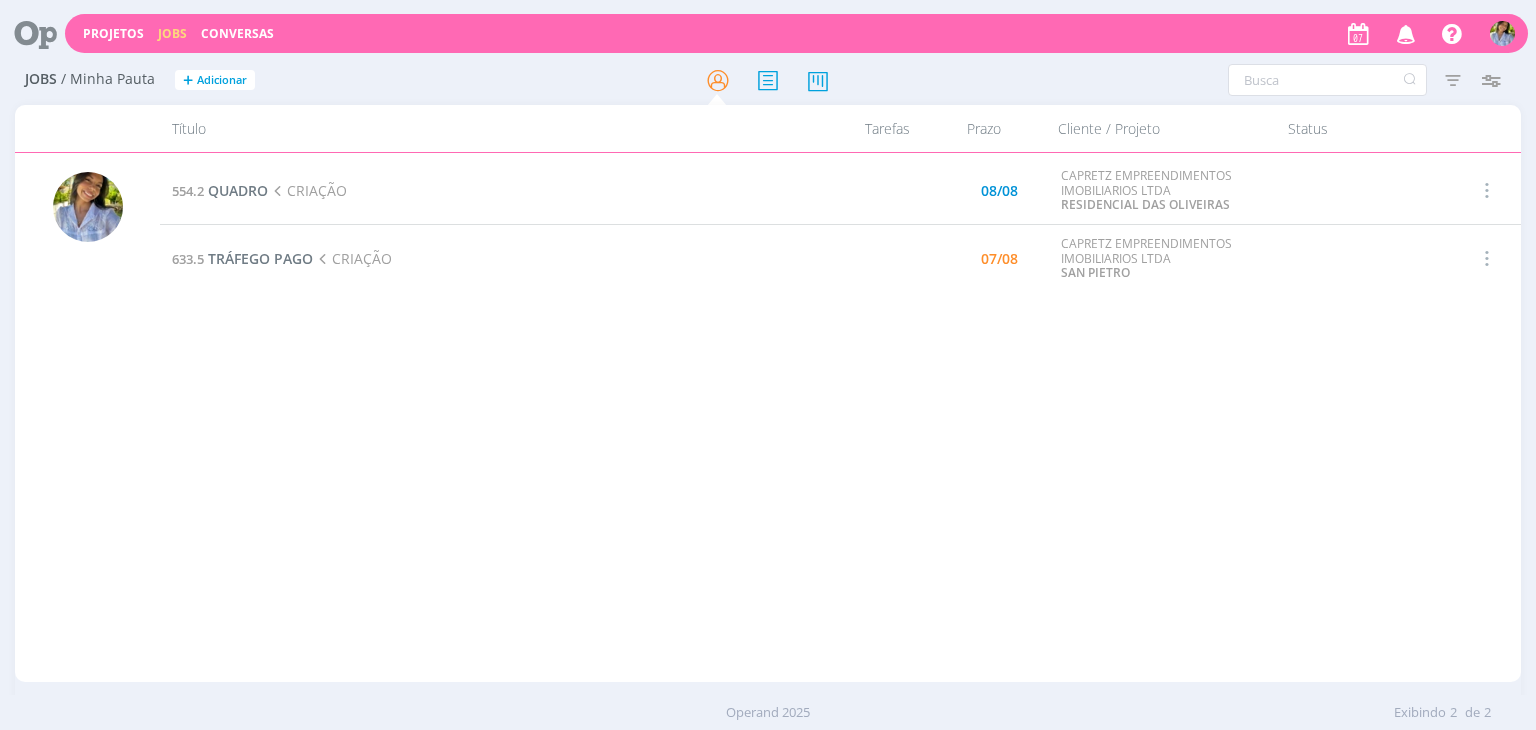 click at bounding box center (28, 33) 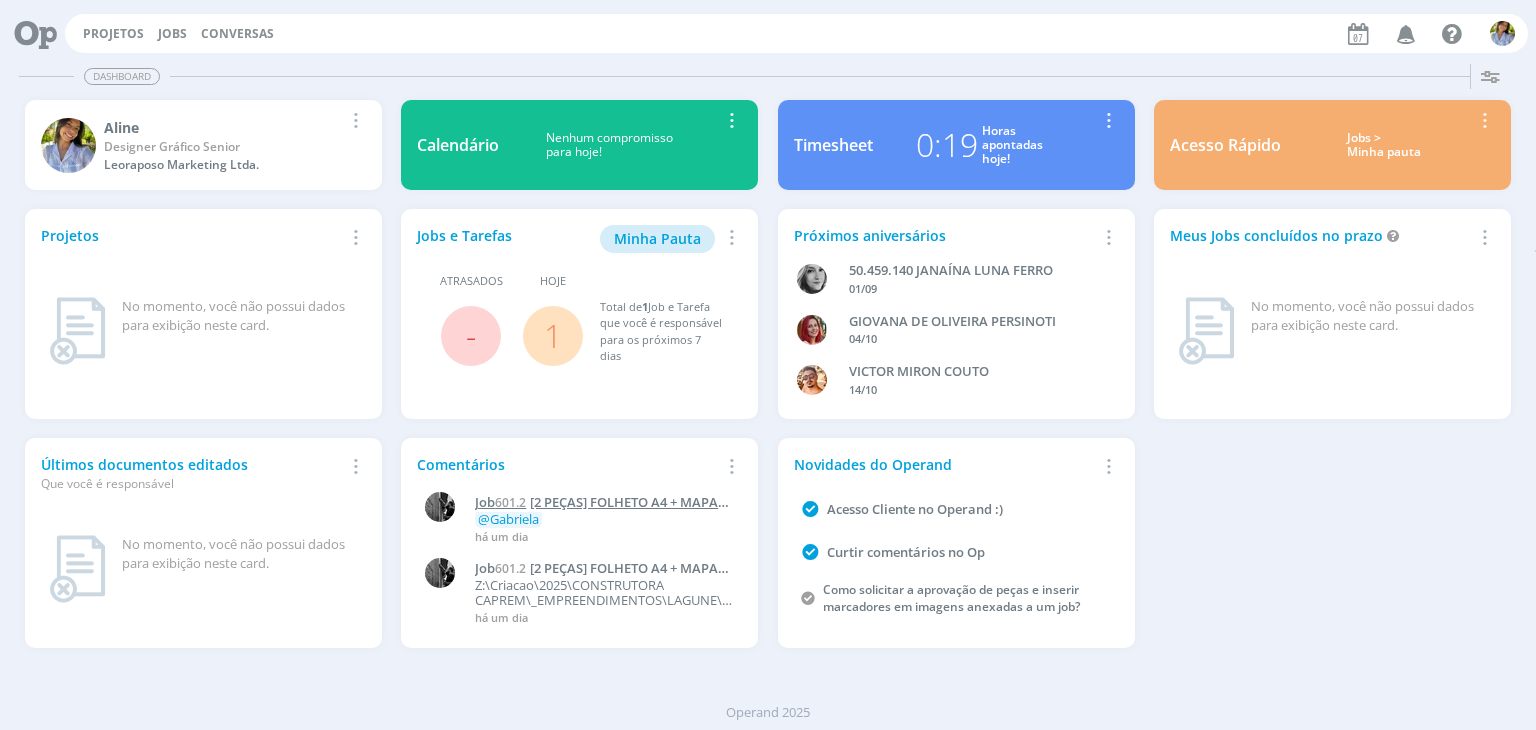 click on "[2 PEÇAS] FOLHETO A4 + MAPA DE VAGAS" at bounding box center [596, 510] 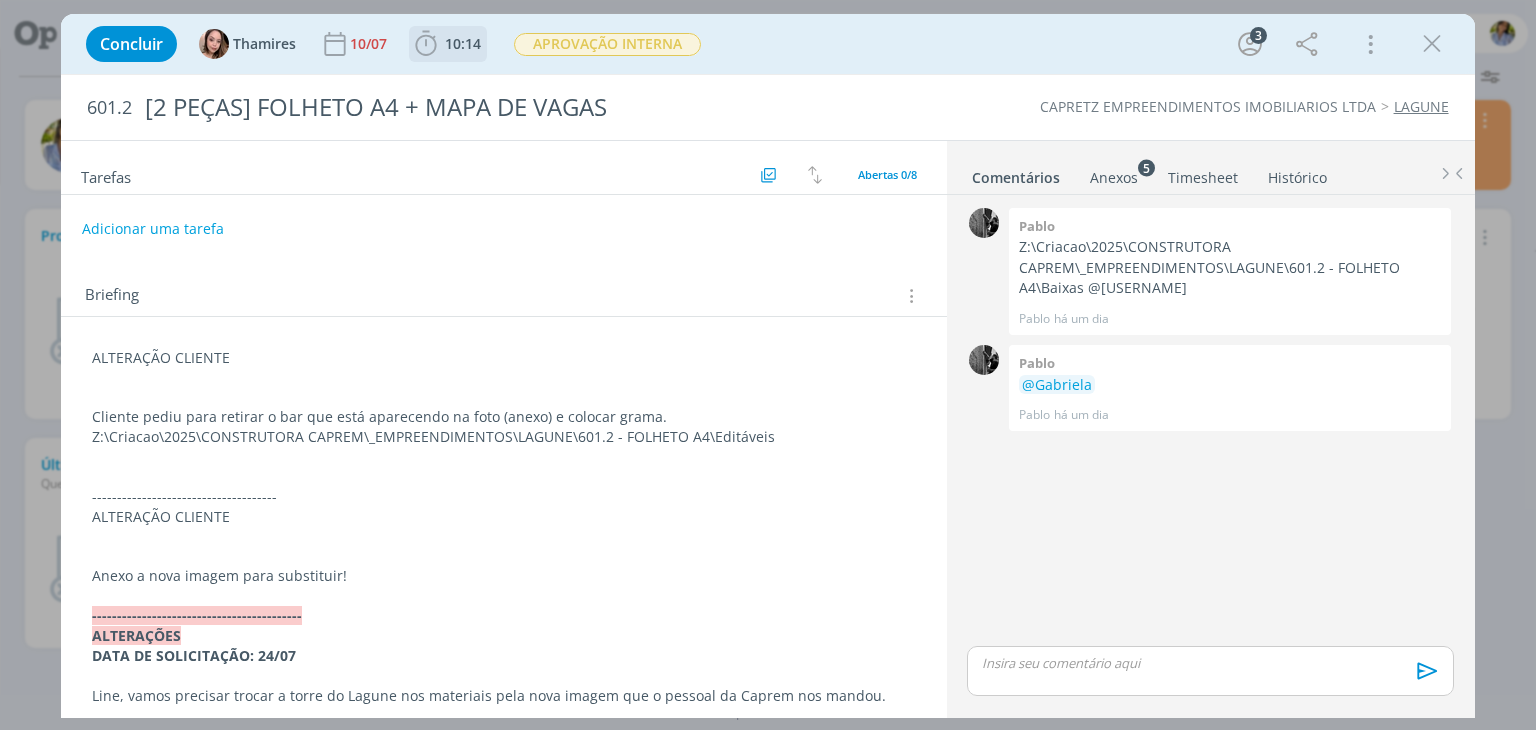 click on "10:14" at bounding box center (448, 44) 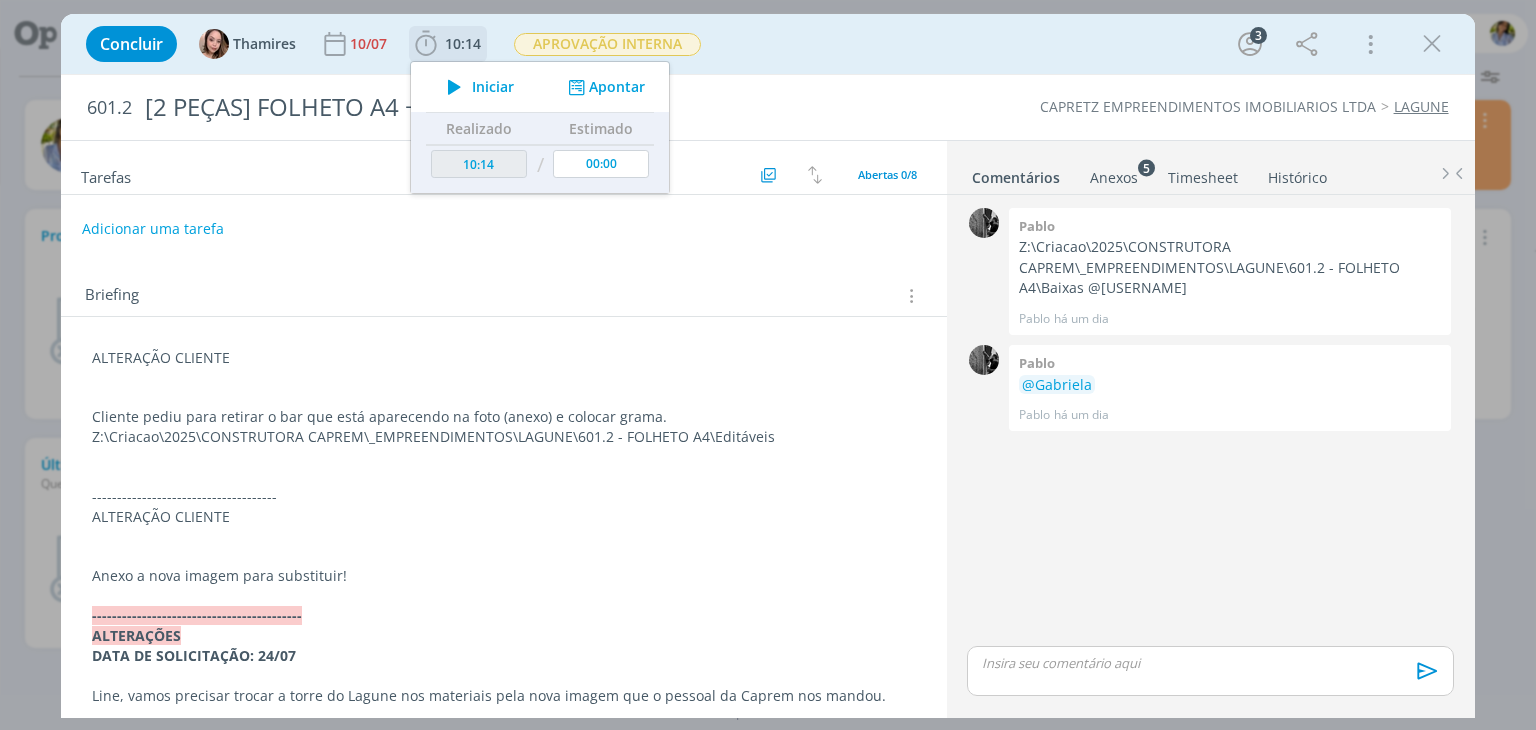 click at bounding box center (454, 87) 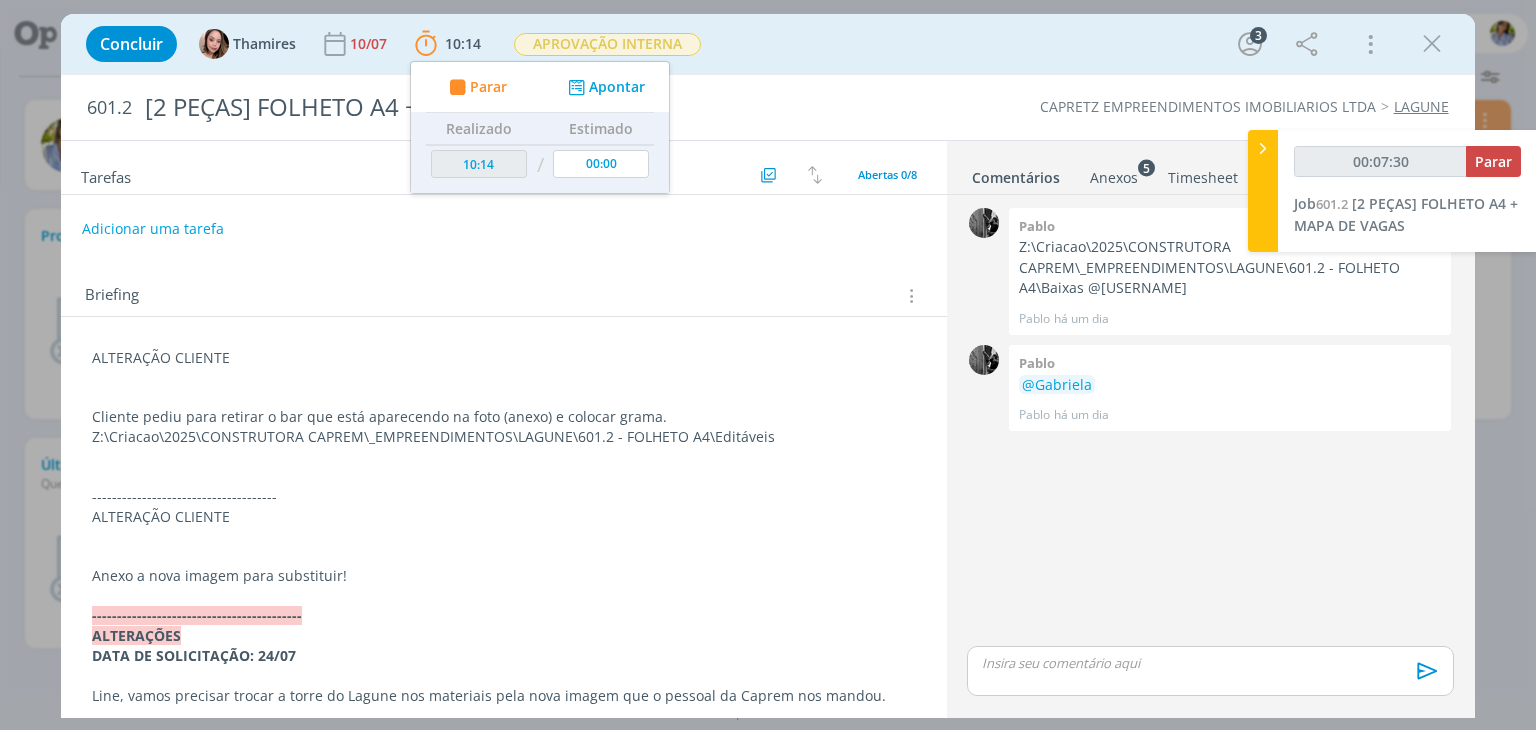 type on "00:07:31" 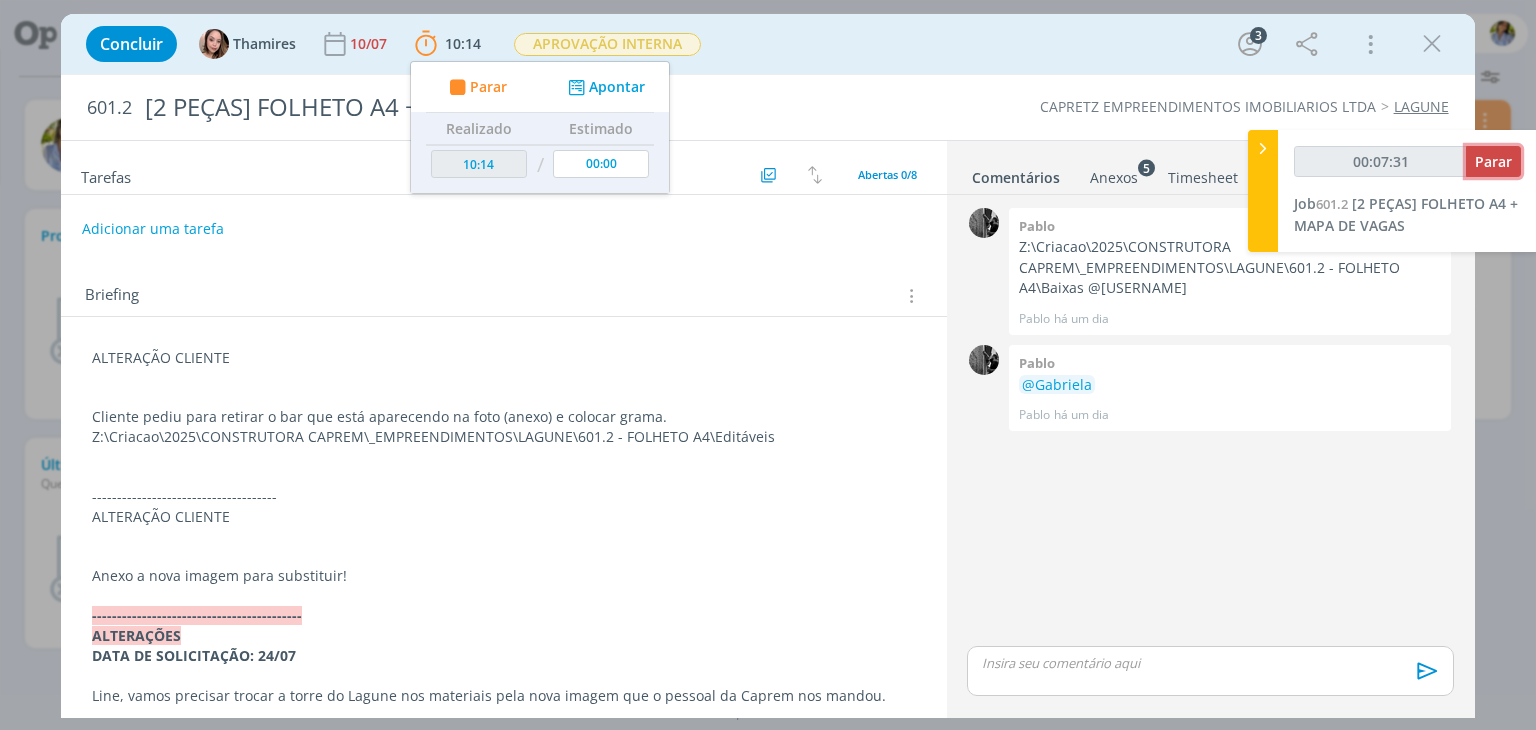 click on "Parar" at bounding box center (1493, 161) 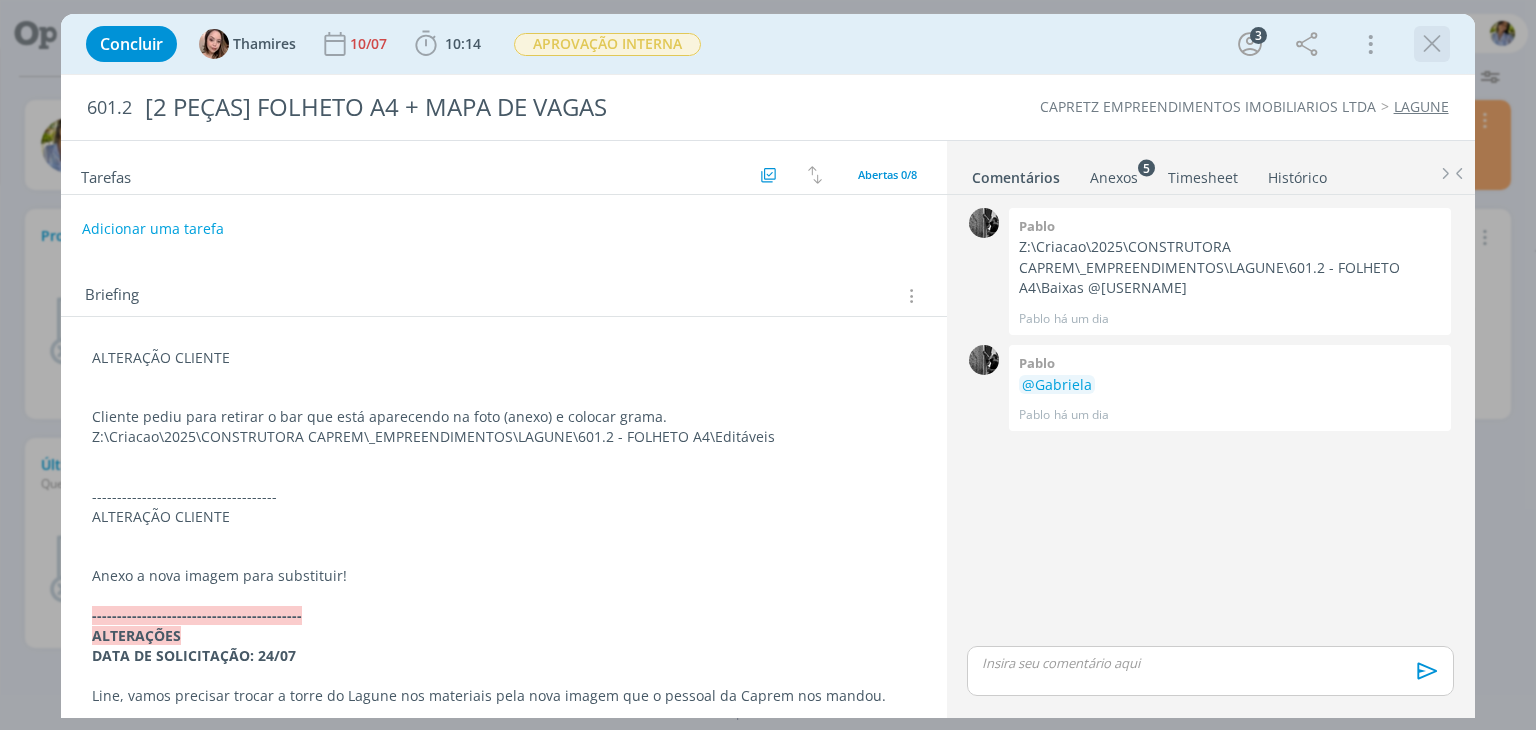 click at bounding box center (1432, 44) 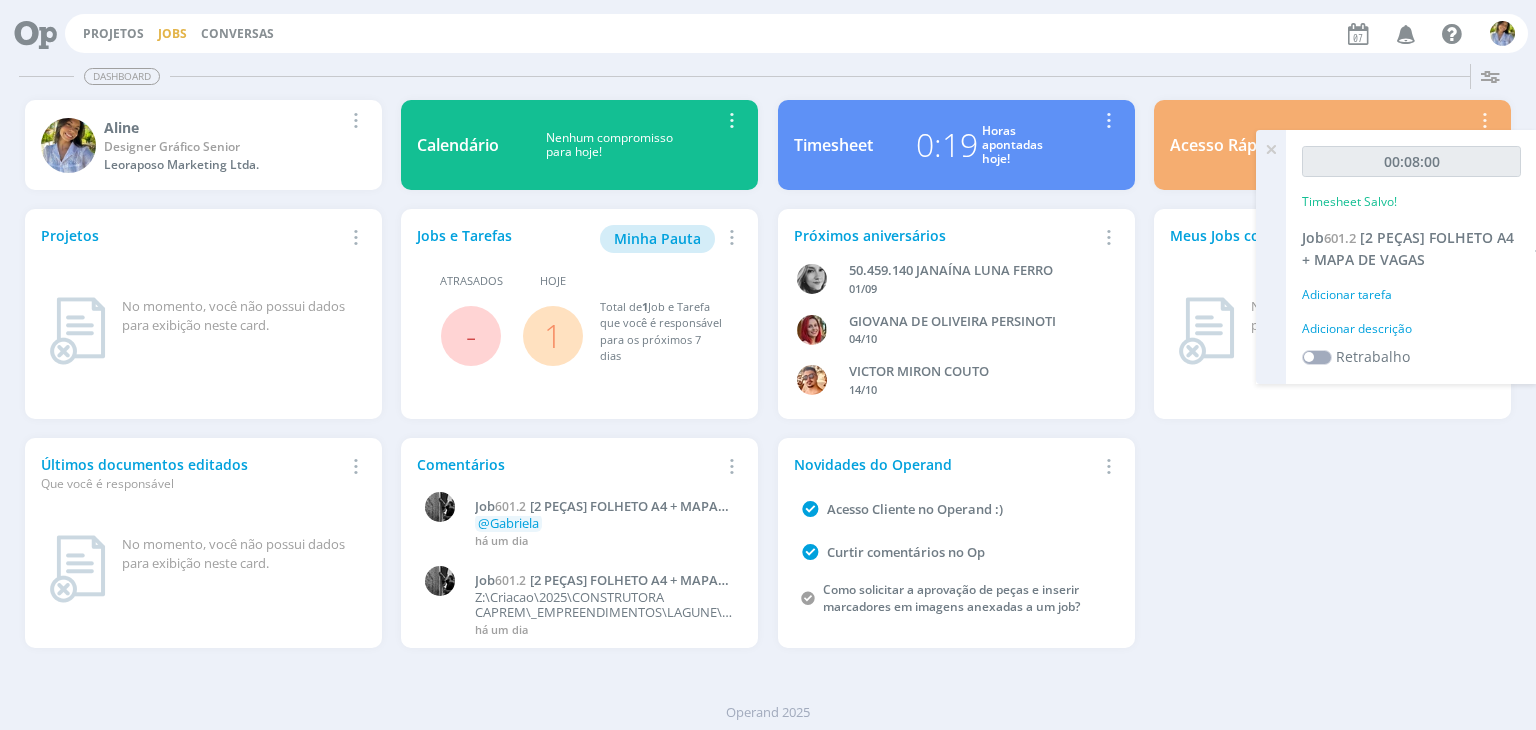 click on "Jobs" at bounding box center [172, 33] 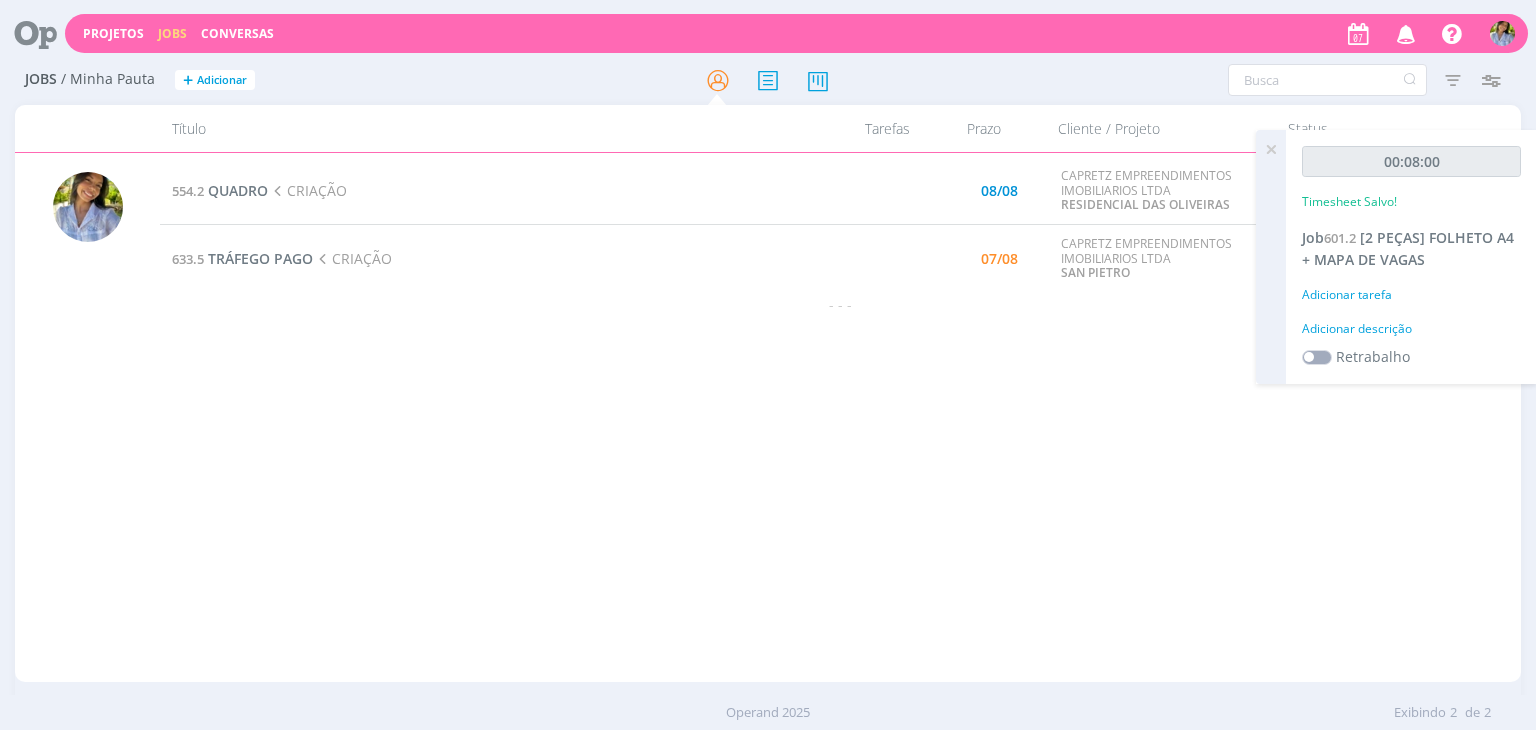 drag, startPoint x: 1264, startPoint y: 154, endPoint x: 1310, endPoint y: 140, distance: 48.08326 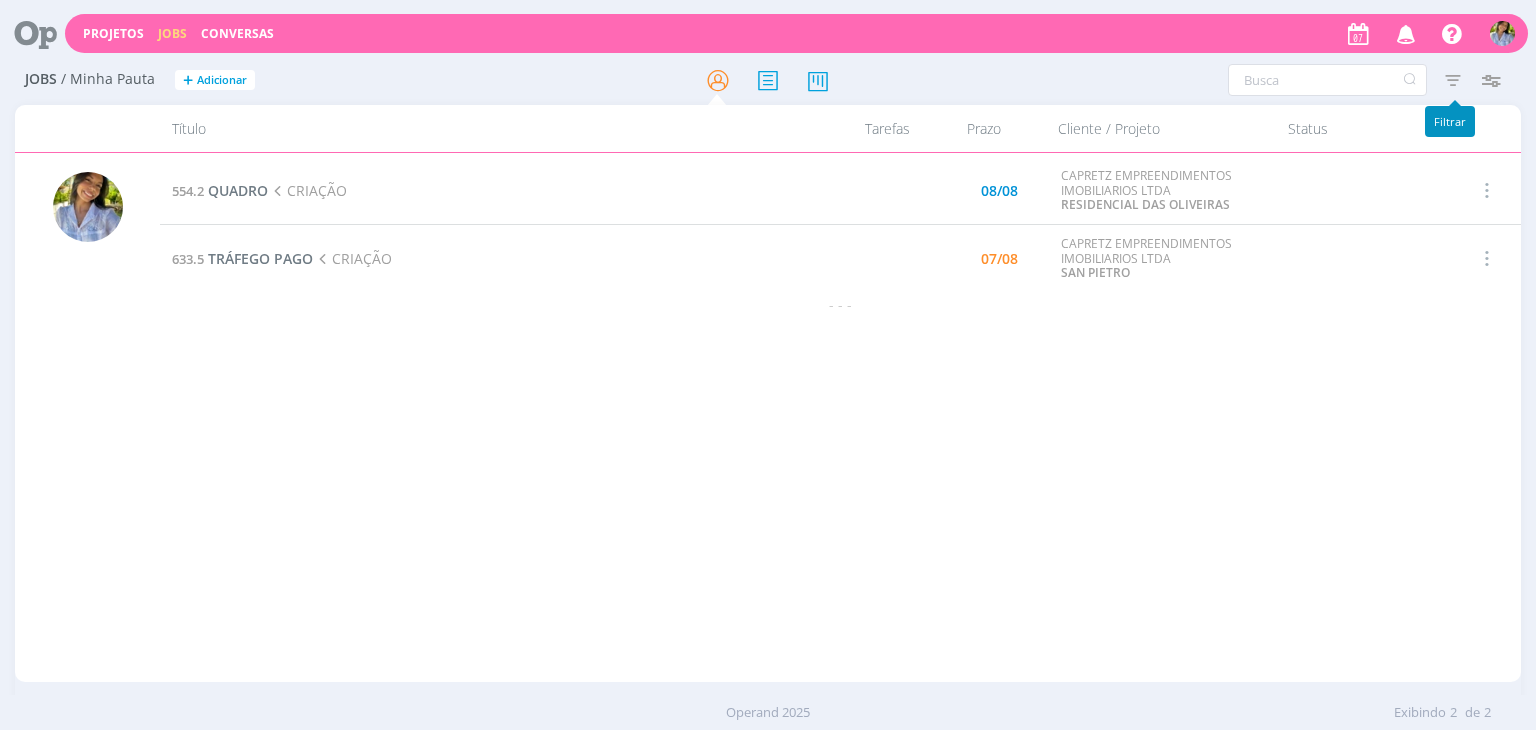 click at bounding box center (1453, 80) 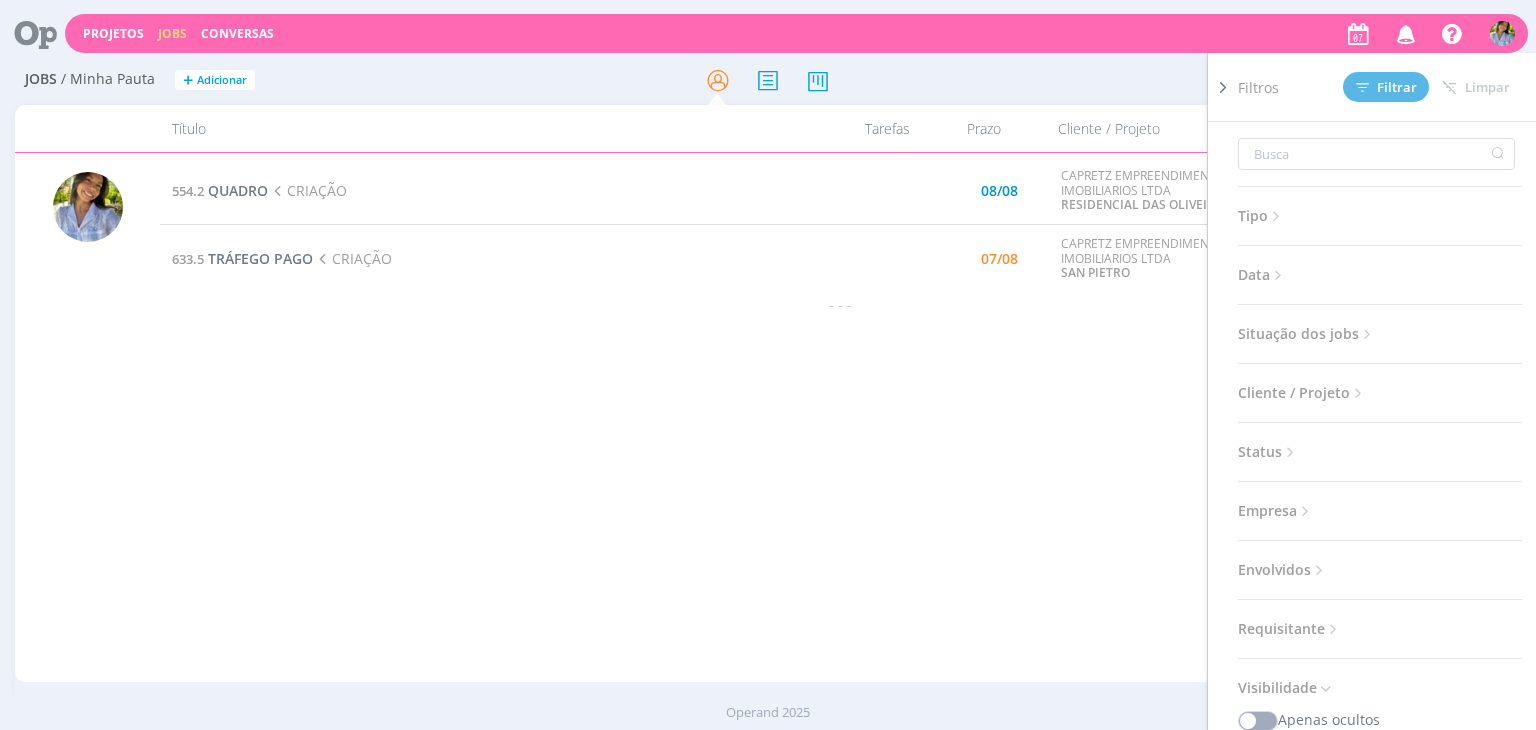 click at bounding box center (1223, 87) 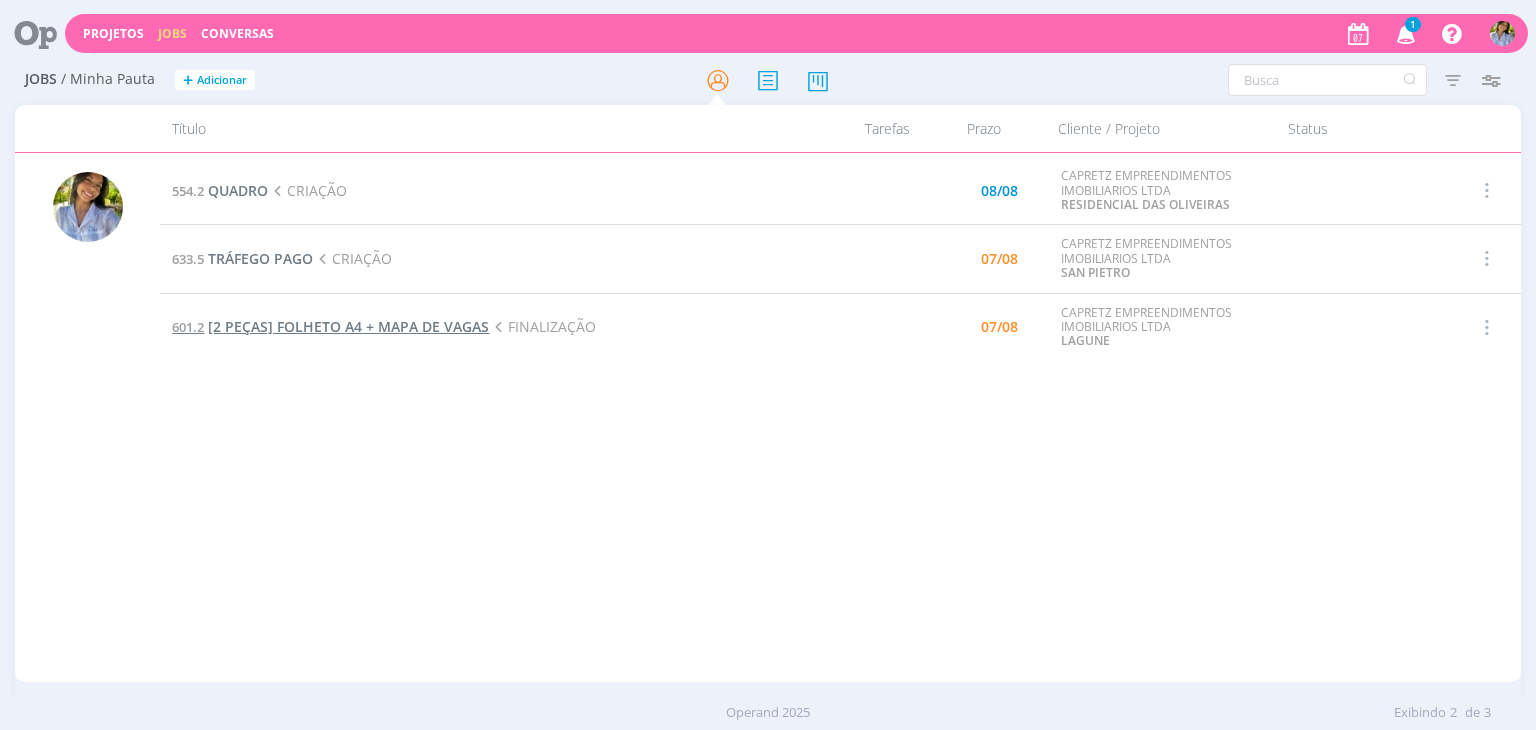 click on "[2 PEÇAS] FOLHETO A4 + MAPA DE VAGAS" at bounding box center [348, 326] 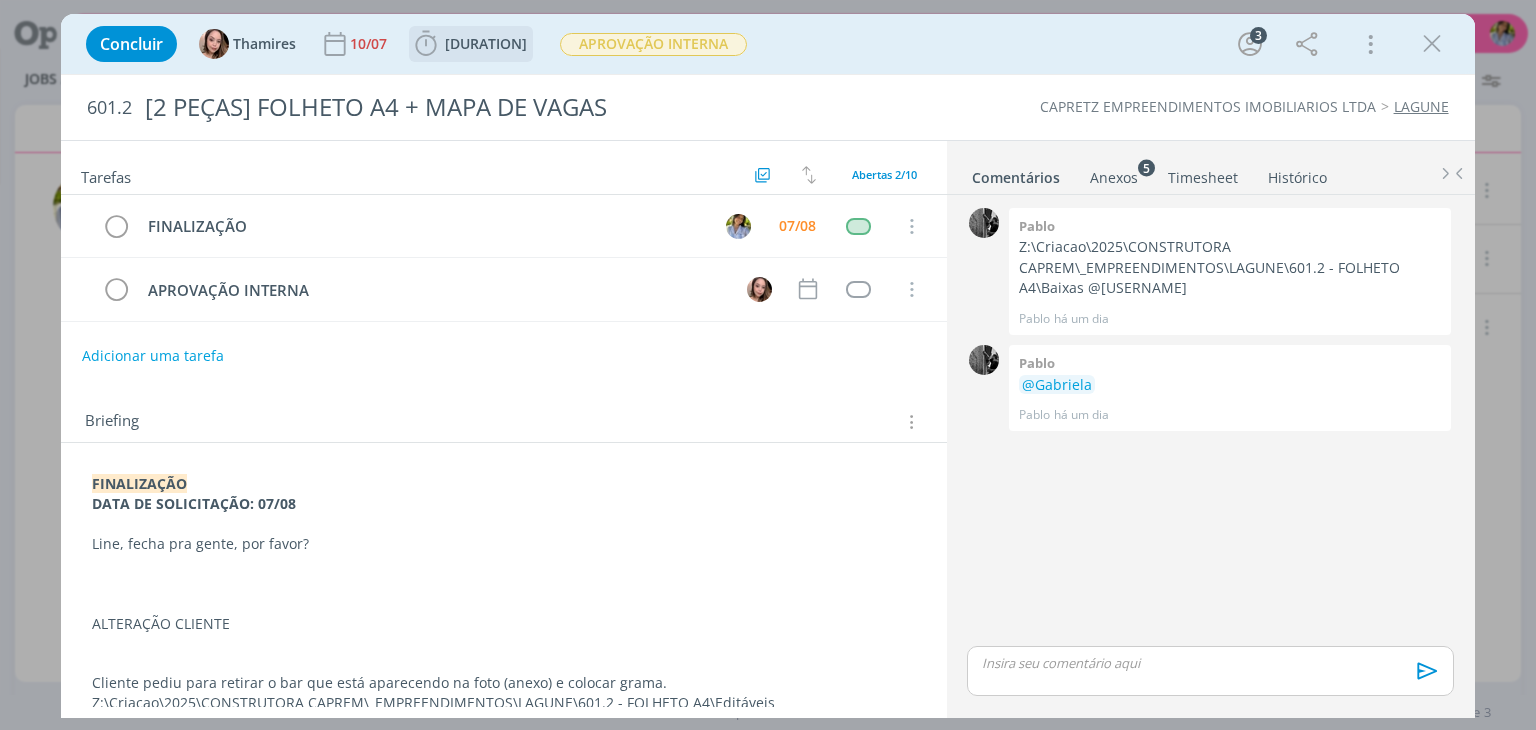 click on "10:22" at bounding box center [486, 43] 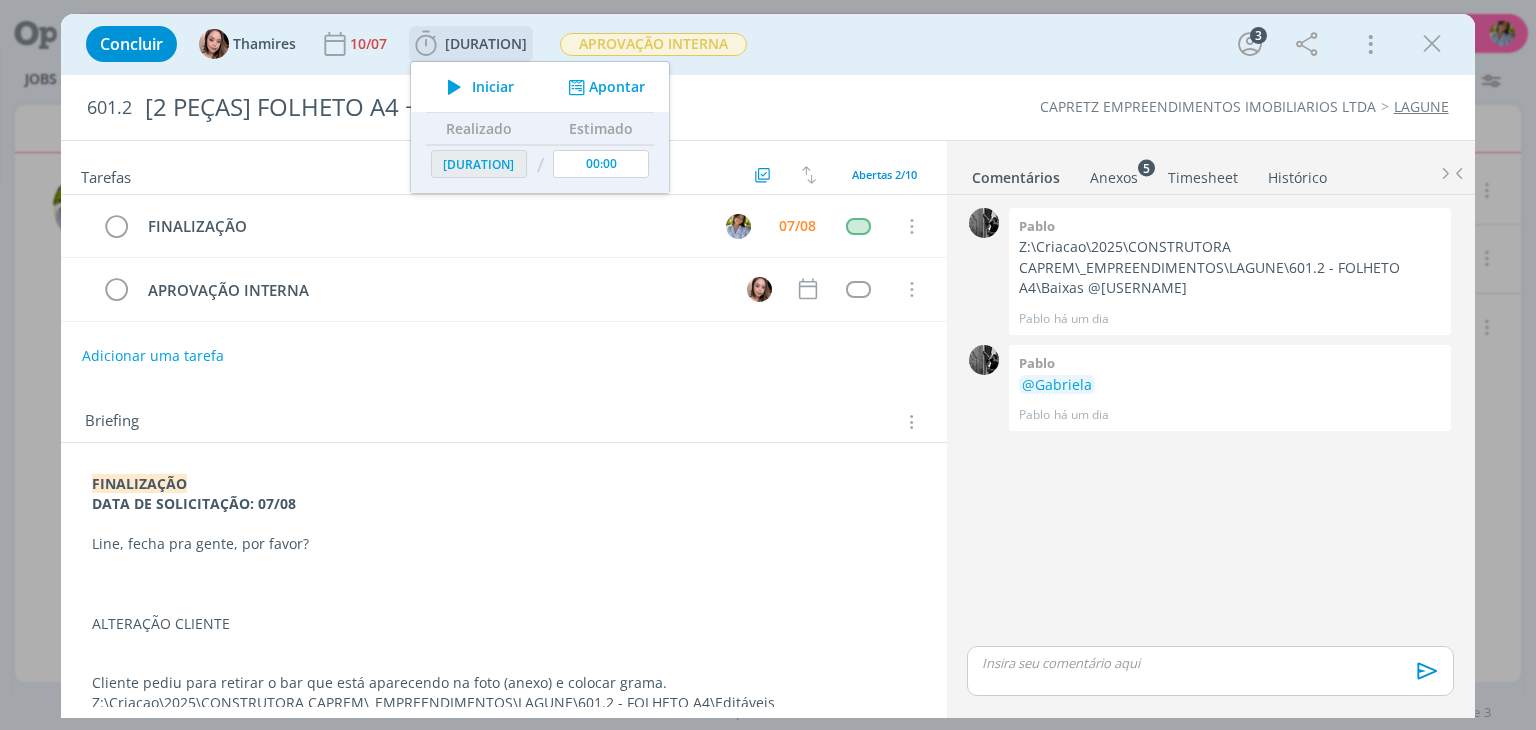 click on "Iniciar" at bounding box center (493, 87) 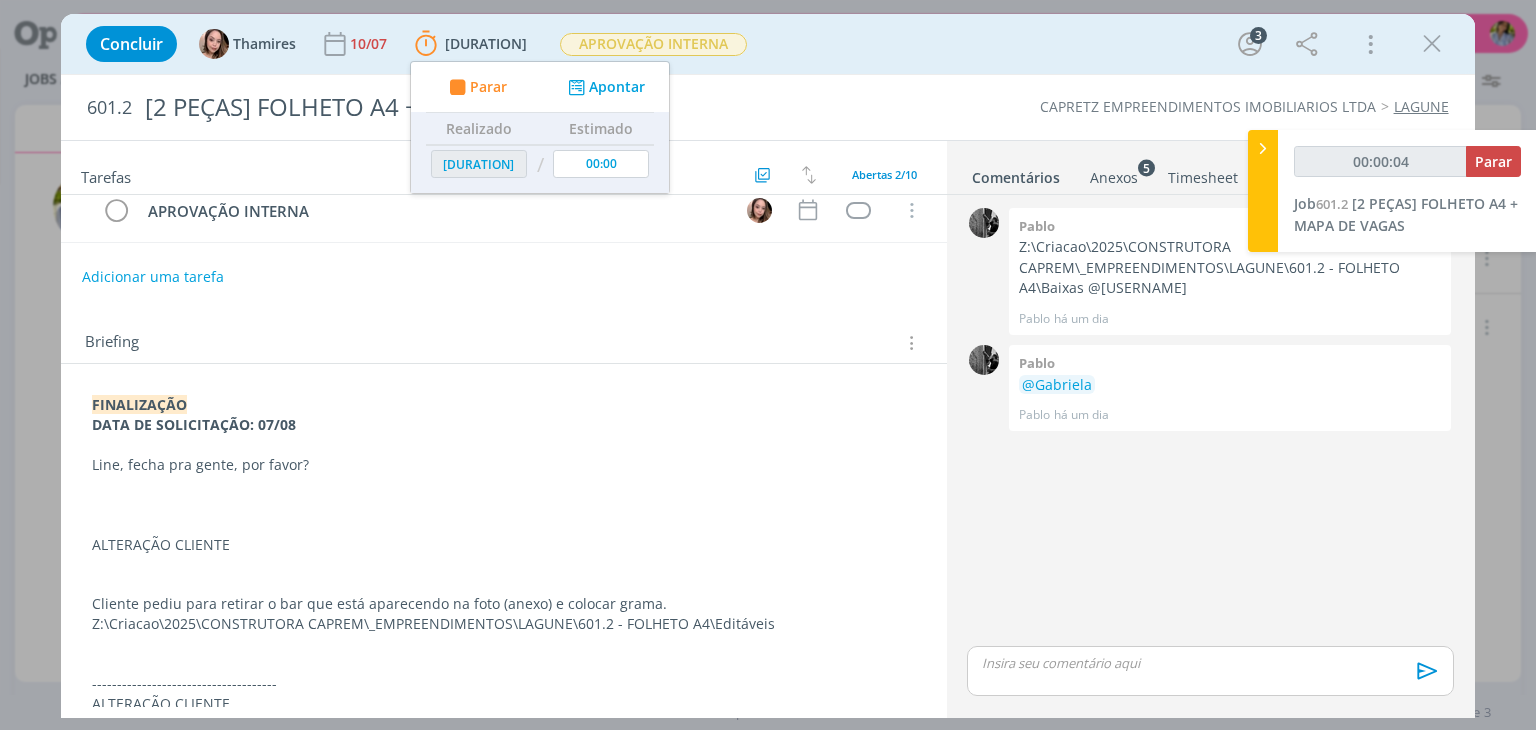 scroll, scrollTop: 108, scrollLeft: 0, axis: vertical 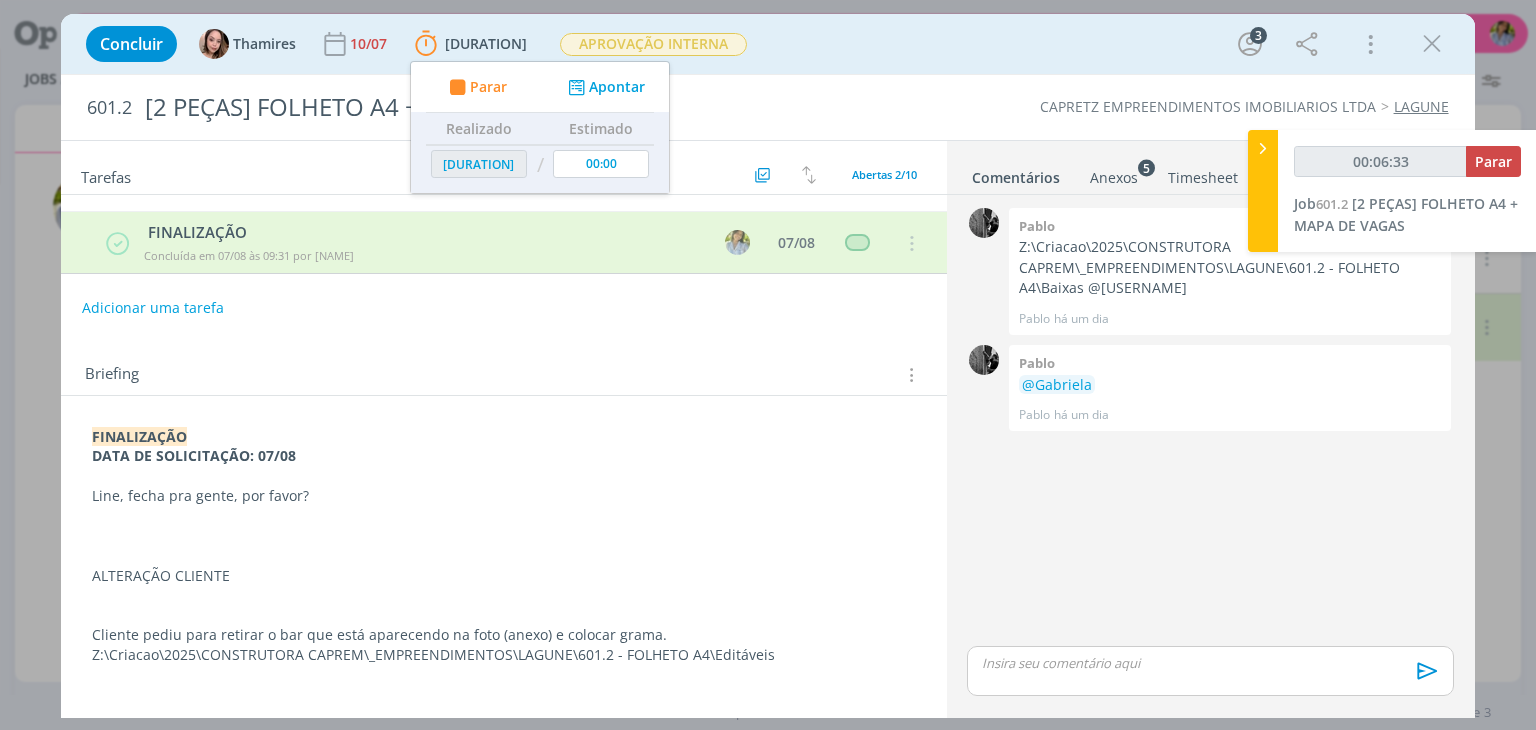 type on "00:07:11" 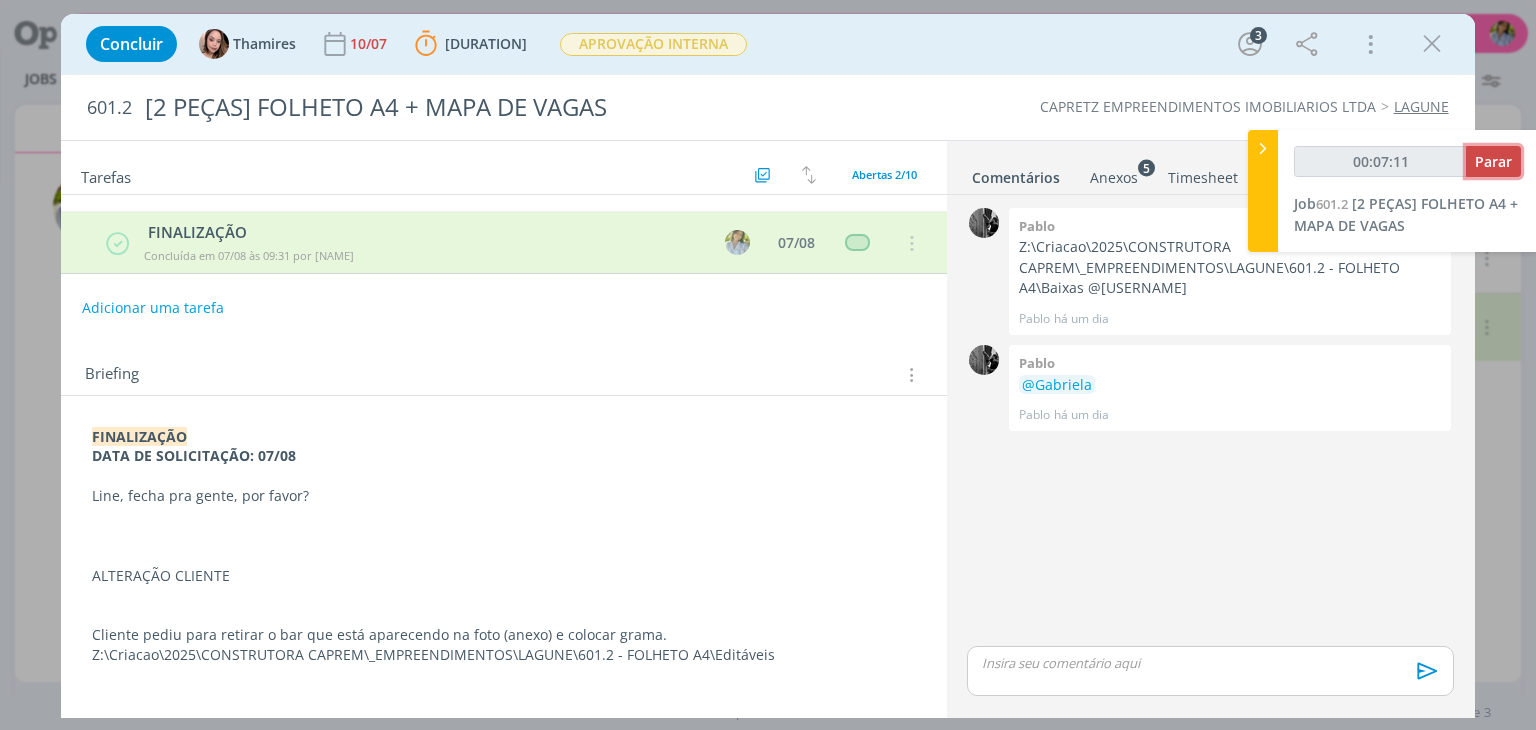 click on "Parar" at bounding box center (1493, 161) 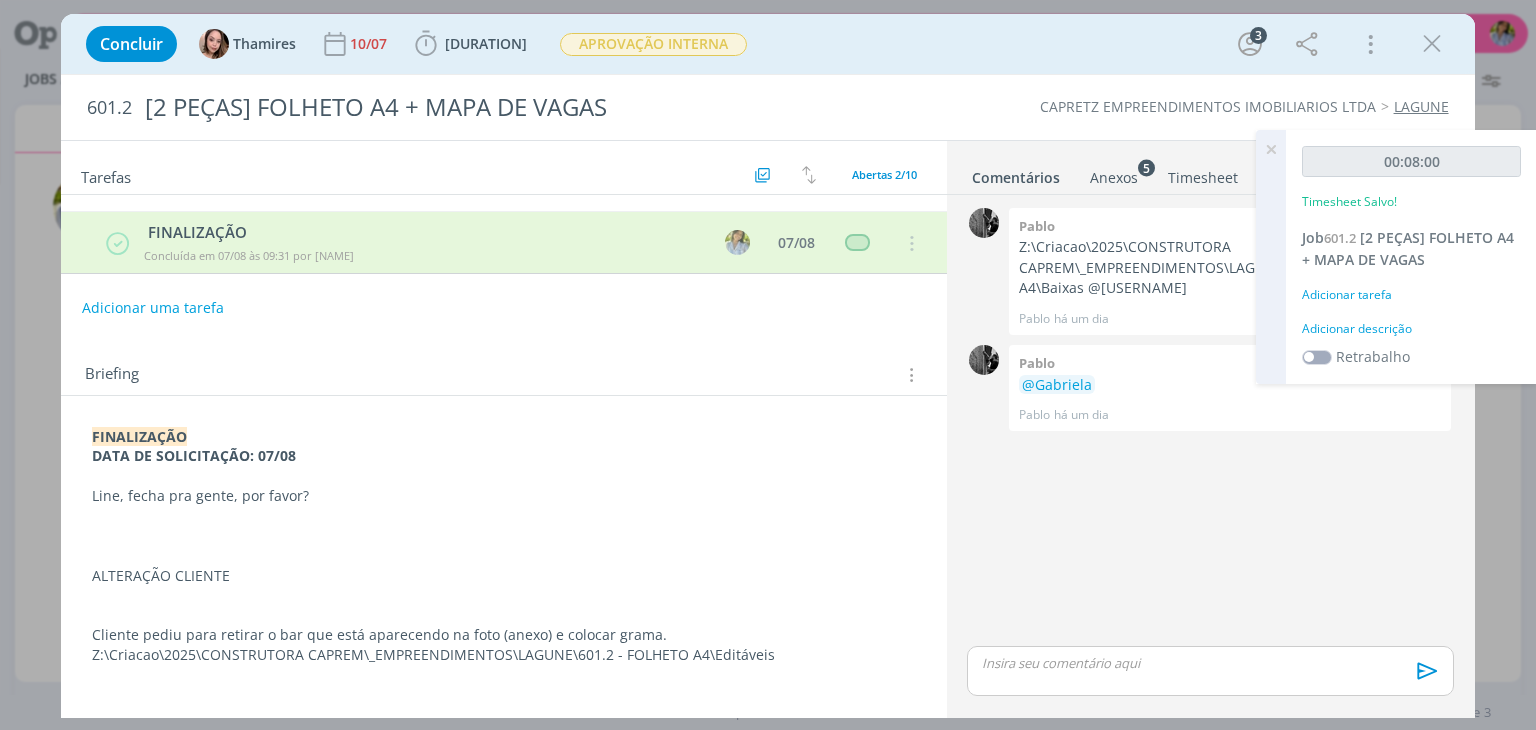 scroll, scrollTop: 0, scrollLeft: 0, axis: both 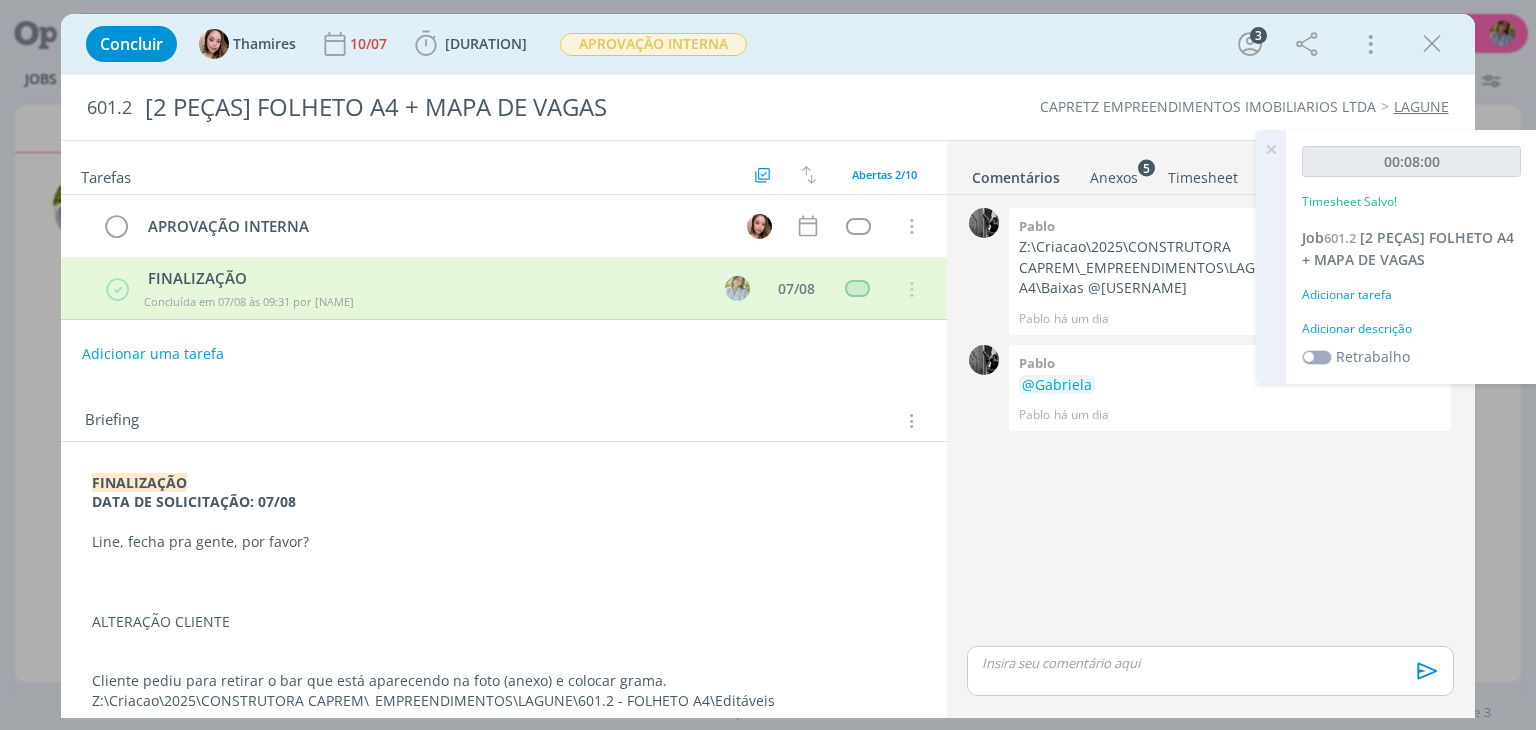 click at bounding box center [1271, 149] 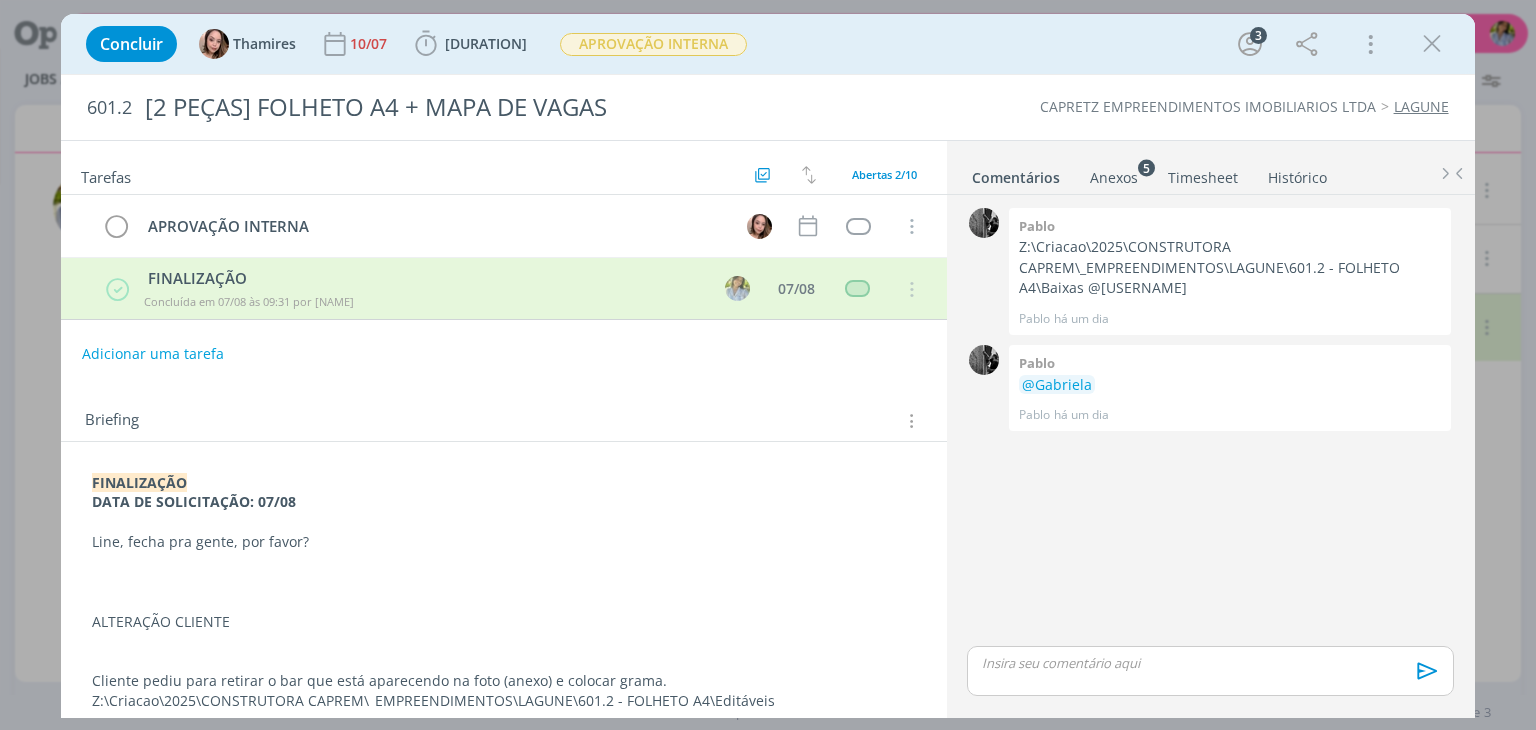 click at bounding box center (1432, 44) 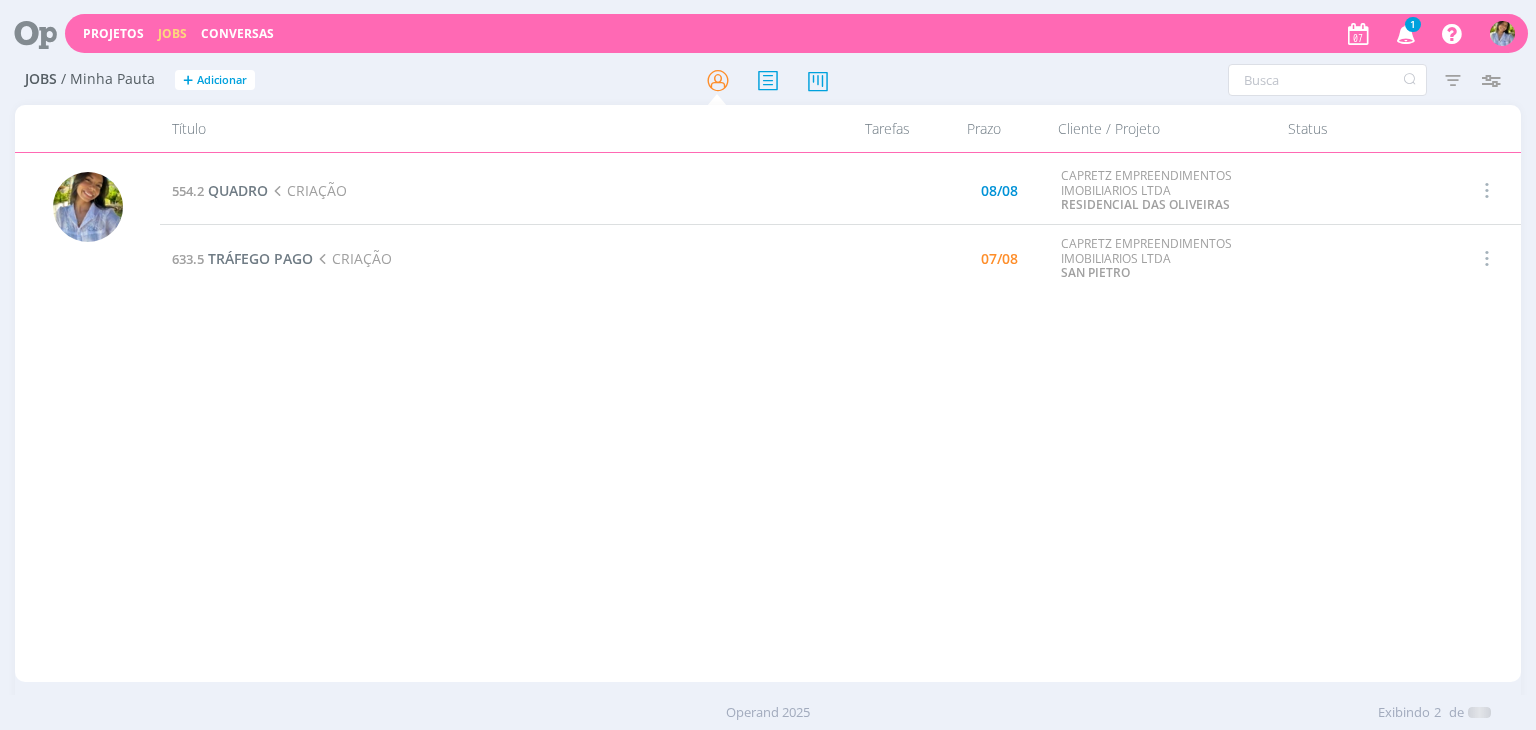 click at bounding box center (1406, 33) 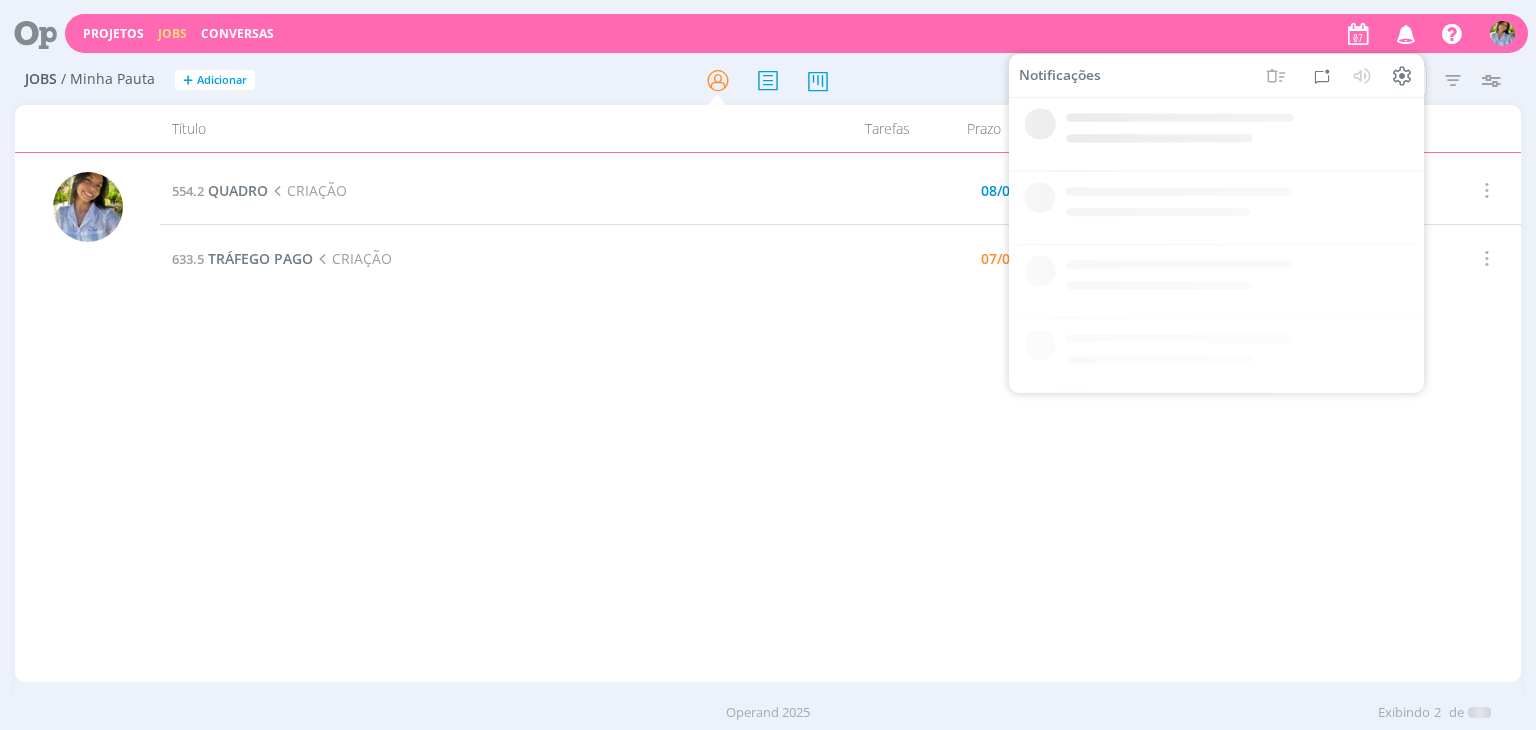 click at bounding box center (1406, 33) 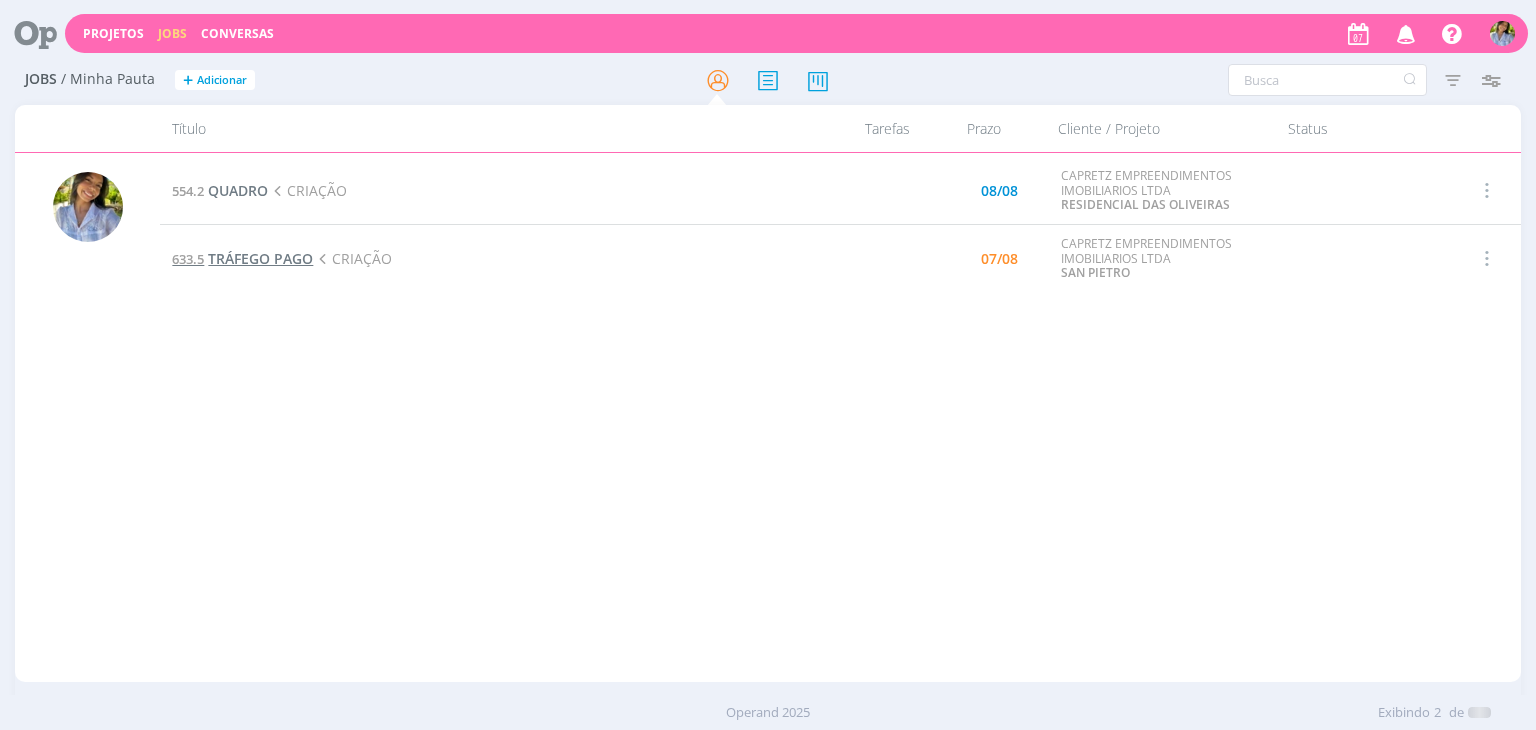 click on "TRÁFEGO PAGO" at bounding box center [260, 258] 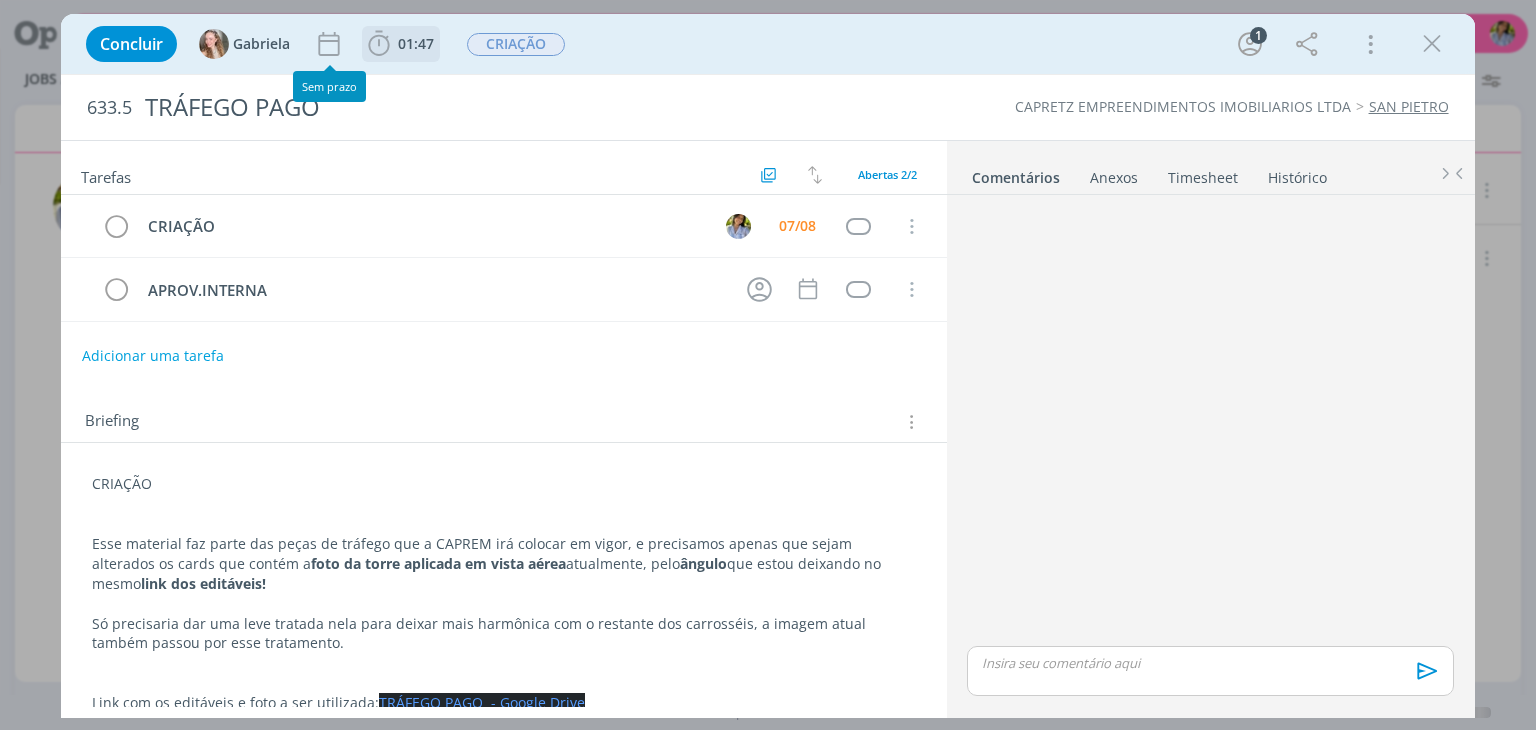 click on "01:47" at bounding box center (416, 44) 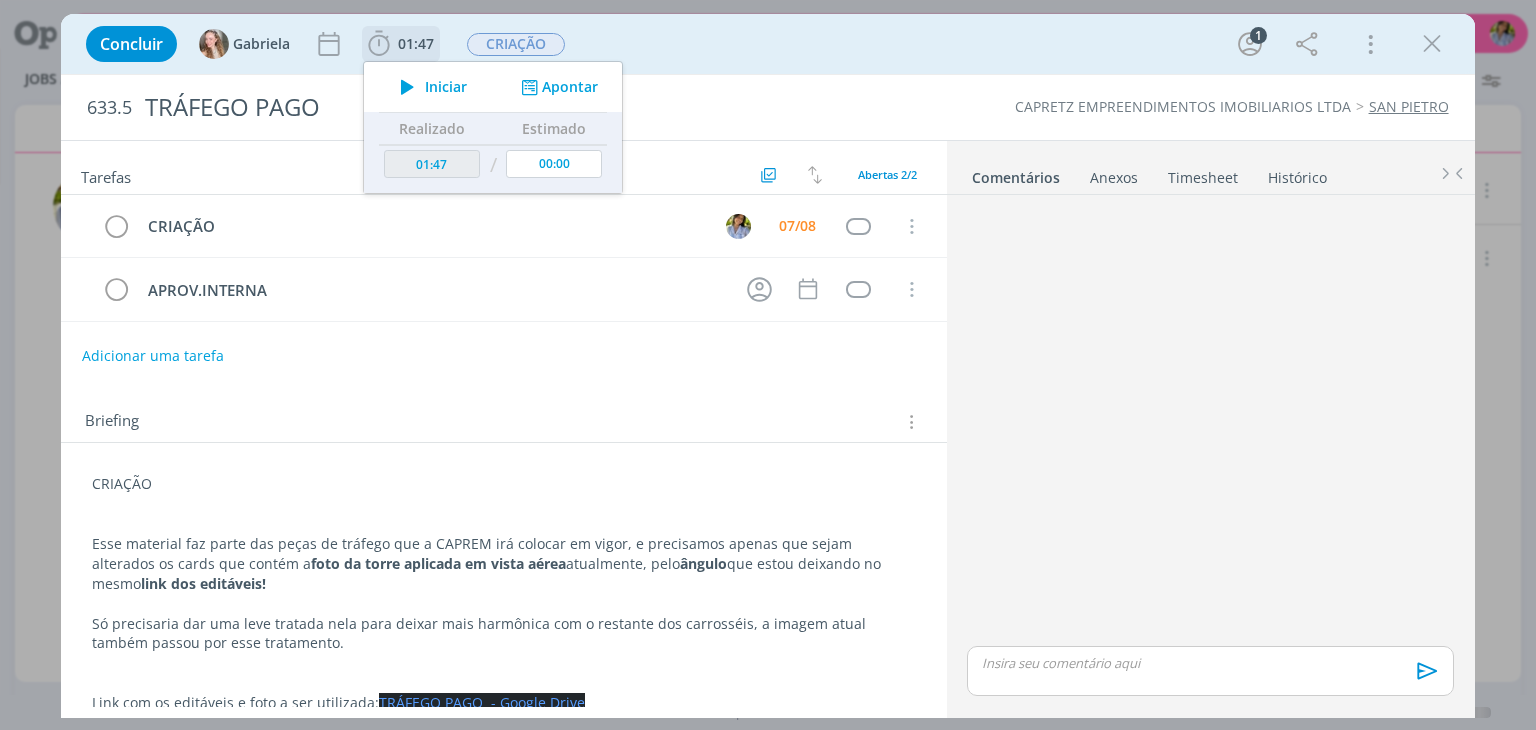 click at bounding box center [407, 87] 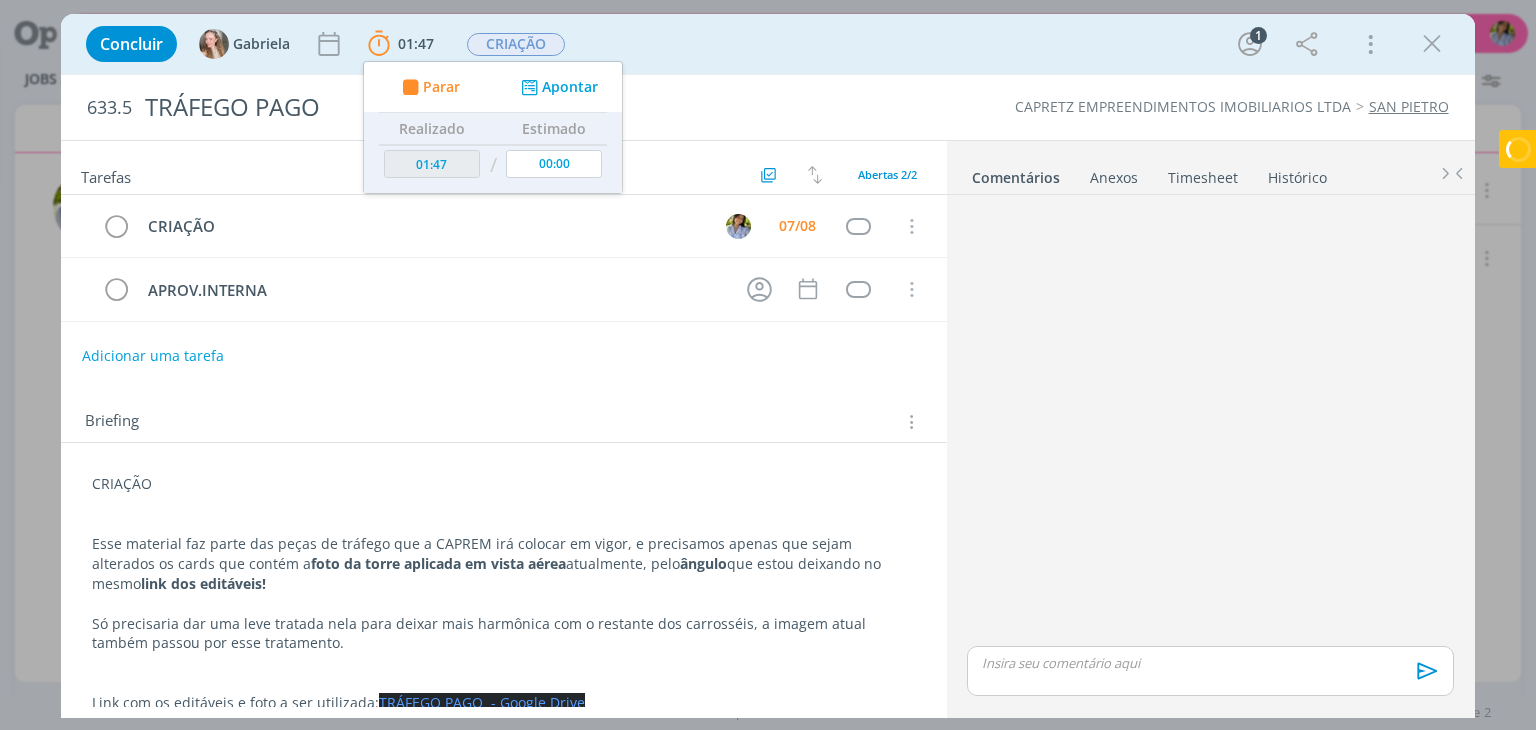 scroll, scrollTop: 18, scrollLeft: 0, axis: vertical 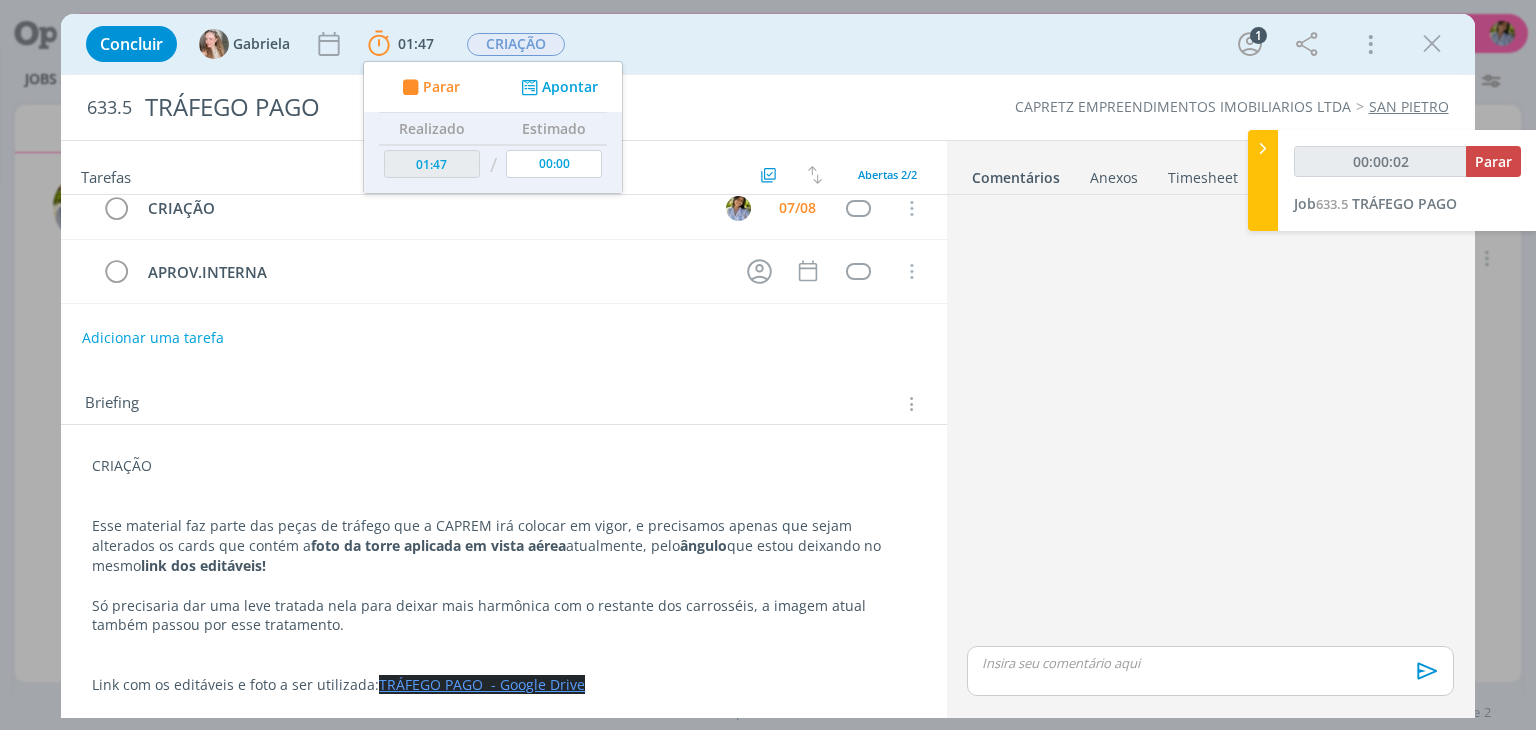 click on "TRÁFEGO PAGO  - Google Drive" at bounding box center [482, 684] 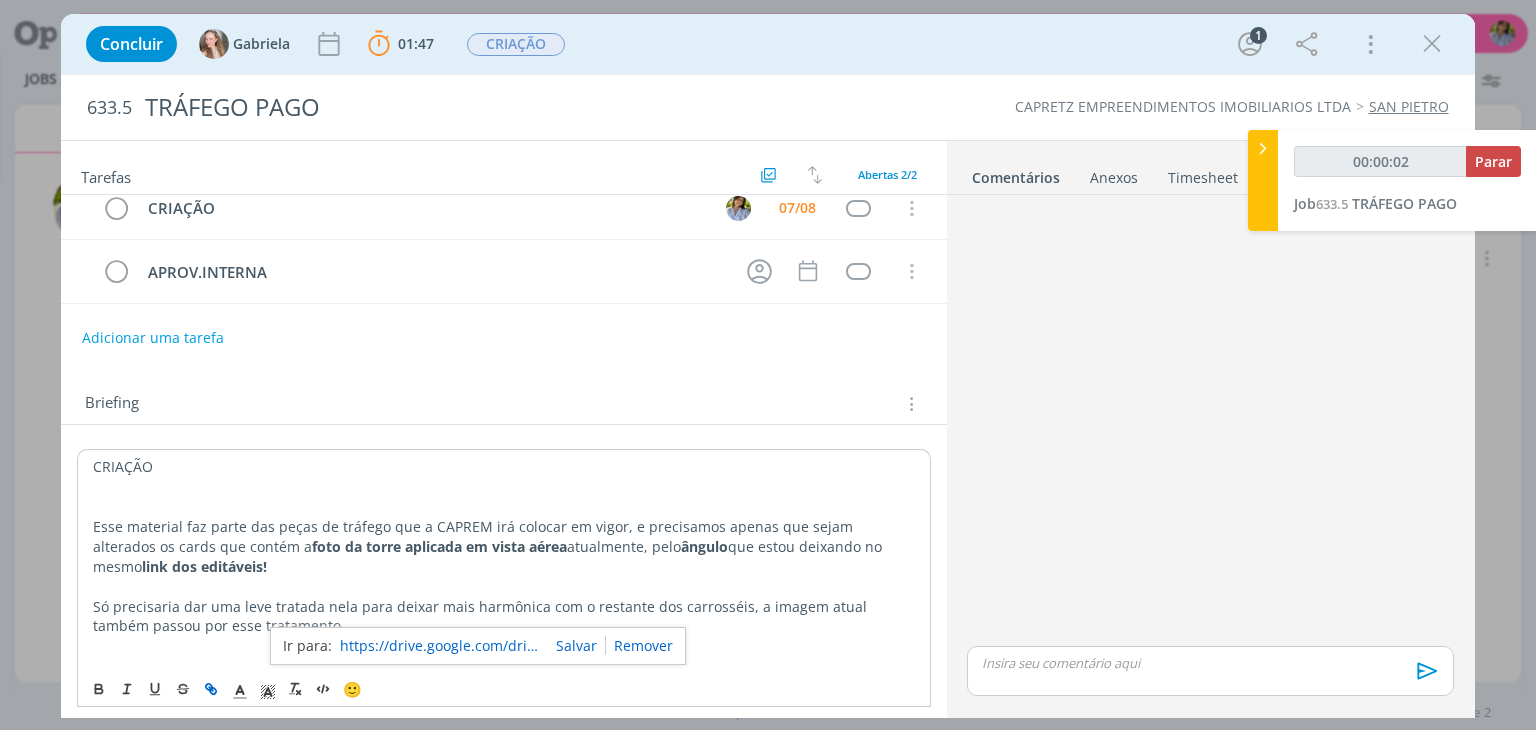 click on "https://drive.google.com/drive/u/0/folders/1a647CftnPirVFb1OMU9CcWKjWzA22dEs" at bounding box center (440, 646) 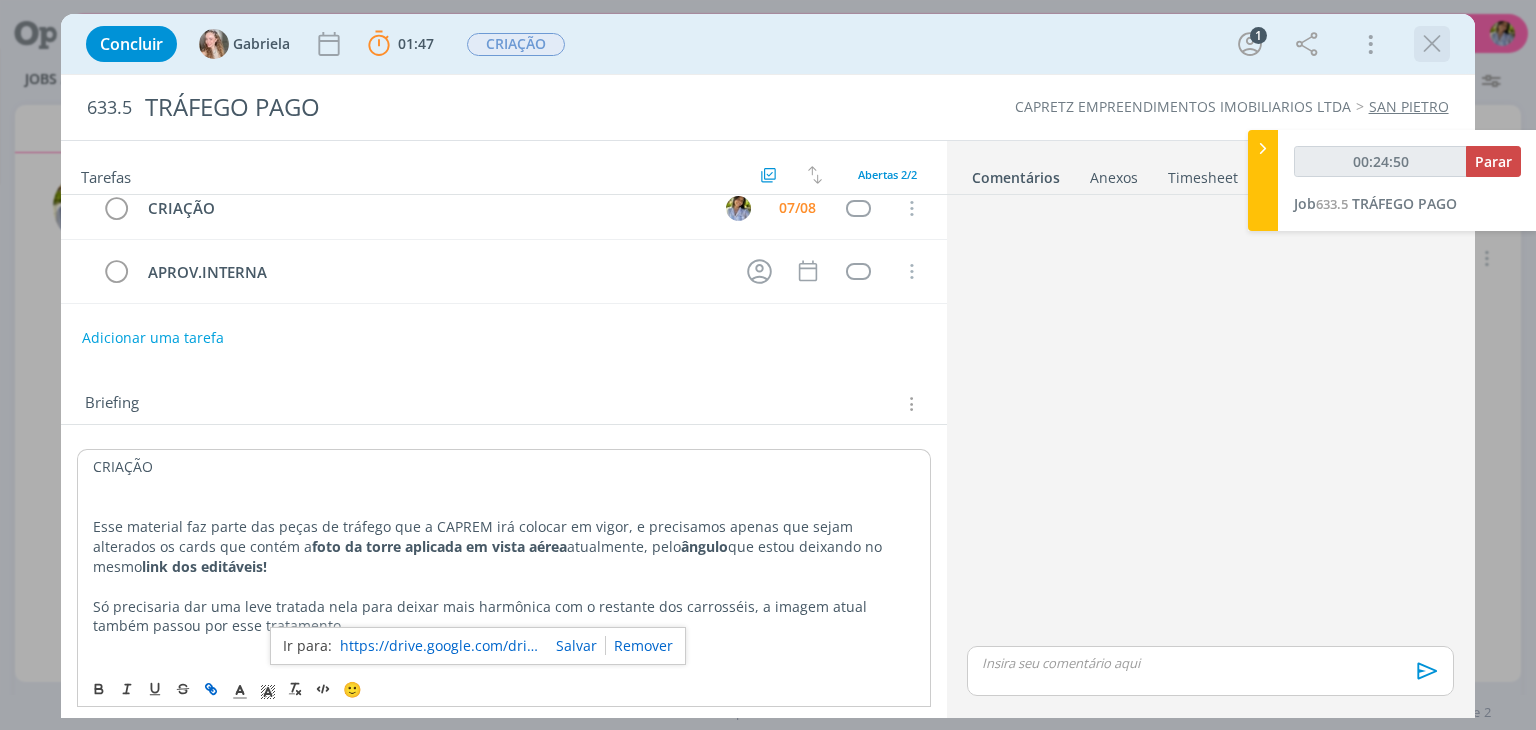 click at bounding box center [1432, 44] 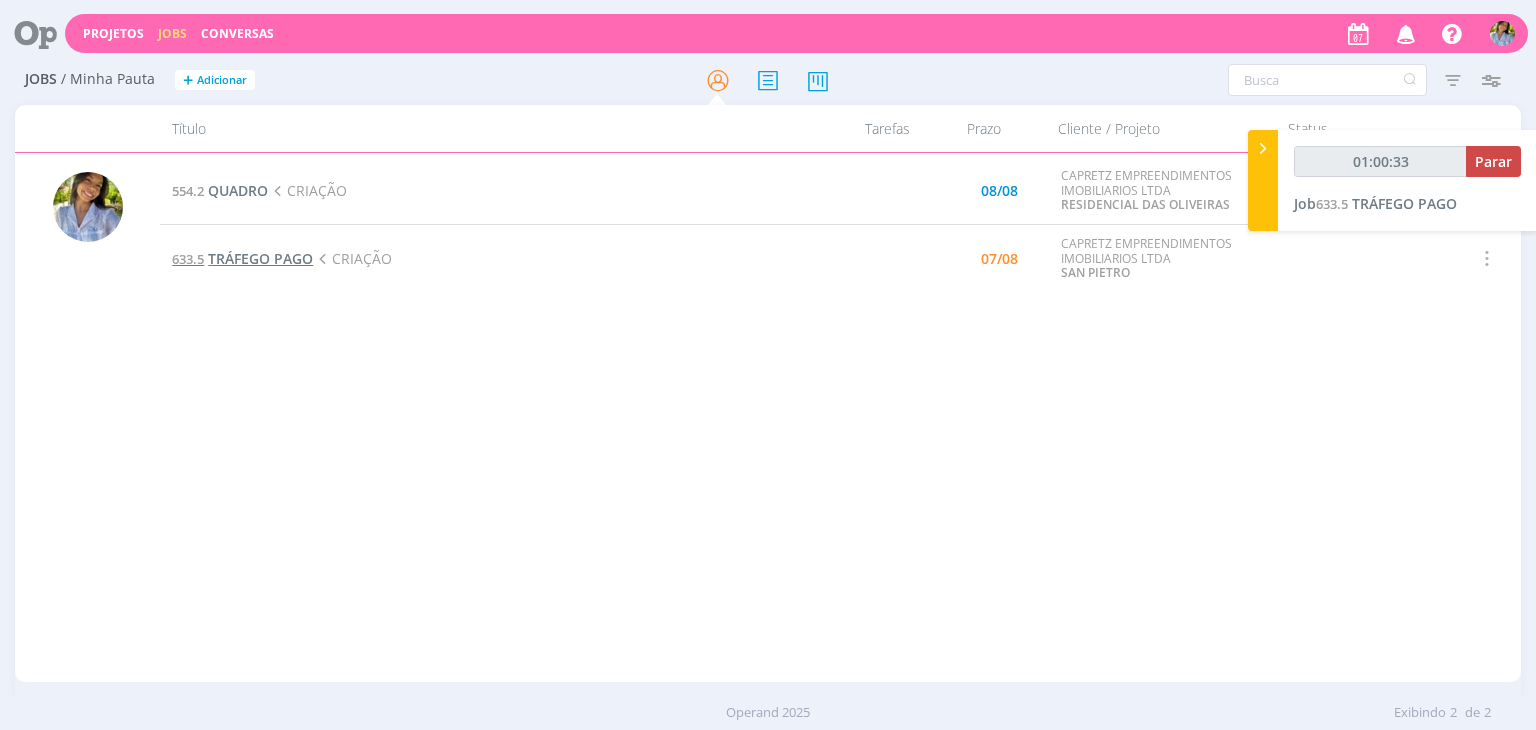 click on "TRÁFEGO PAGO" at bounding box center (260, 258) 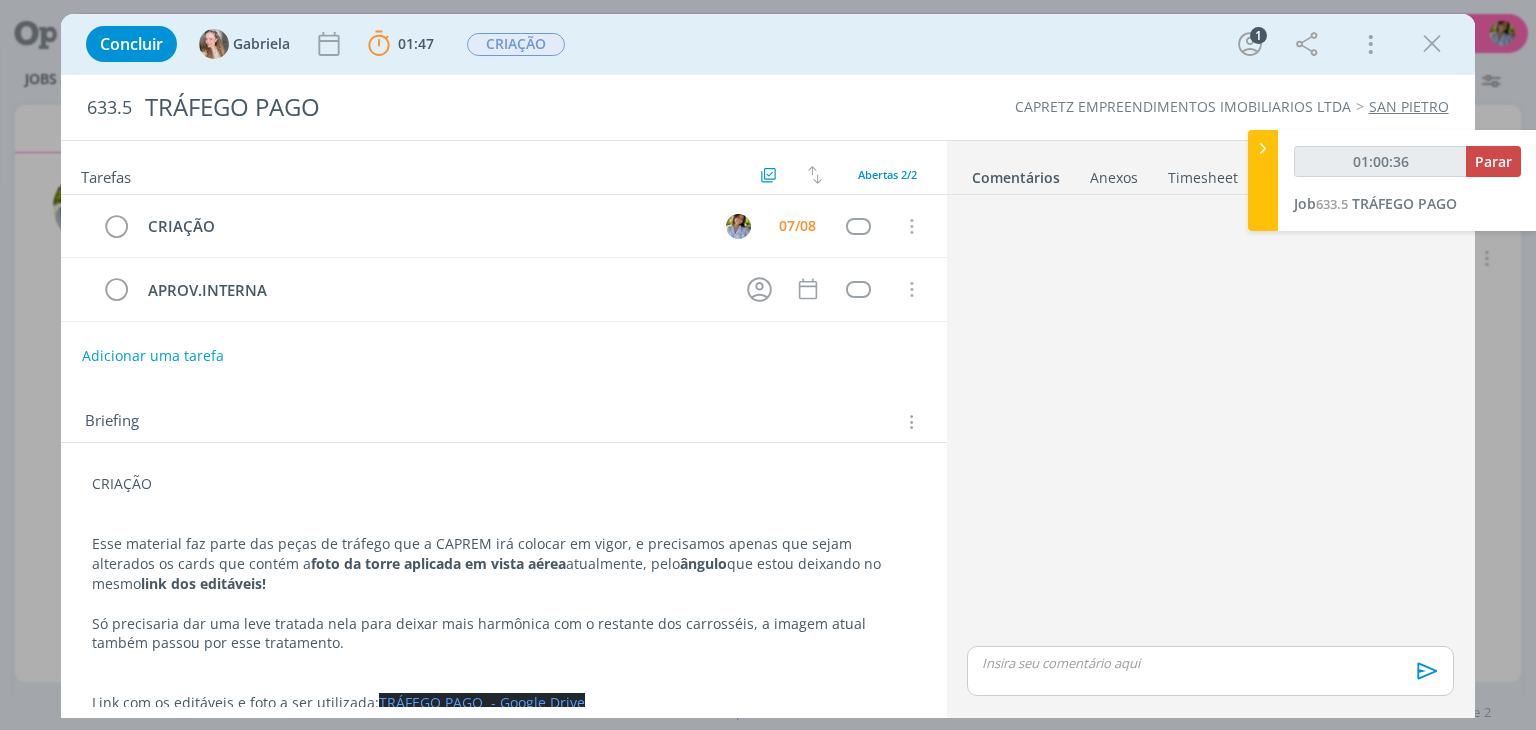 scroll, scrollTop: 18, scrollLeft: 0, axis: vertical 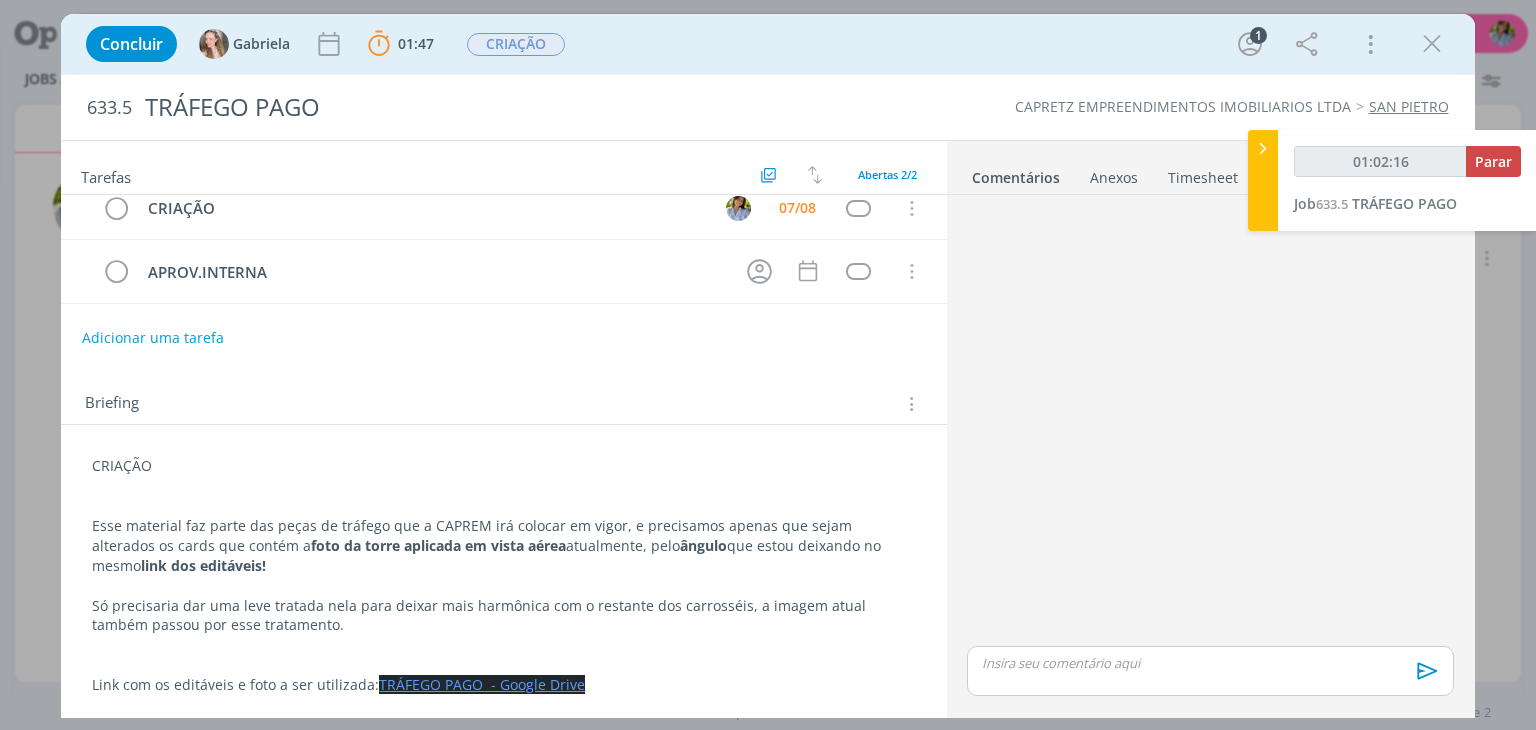 drag, startPoint x: 1438, startPoint y: 42, endPoint x: 1185, endPoint y: 132, distance: 268.5312 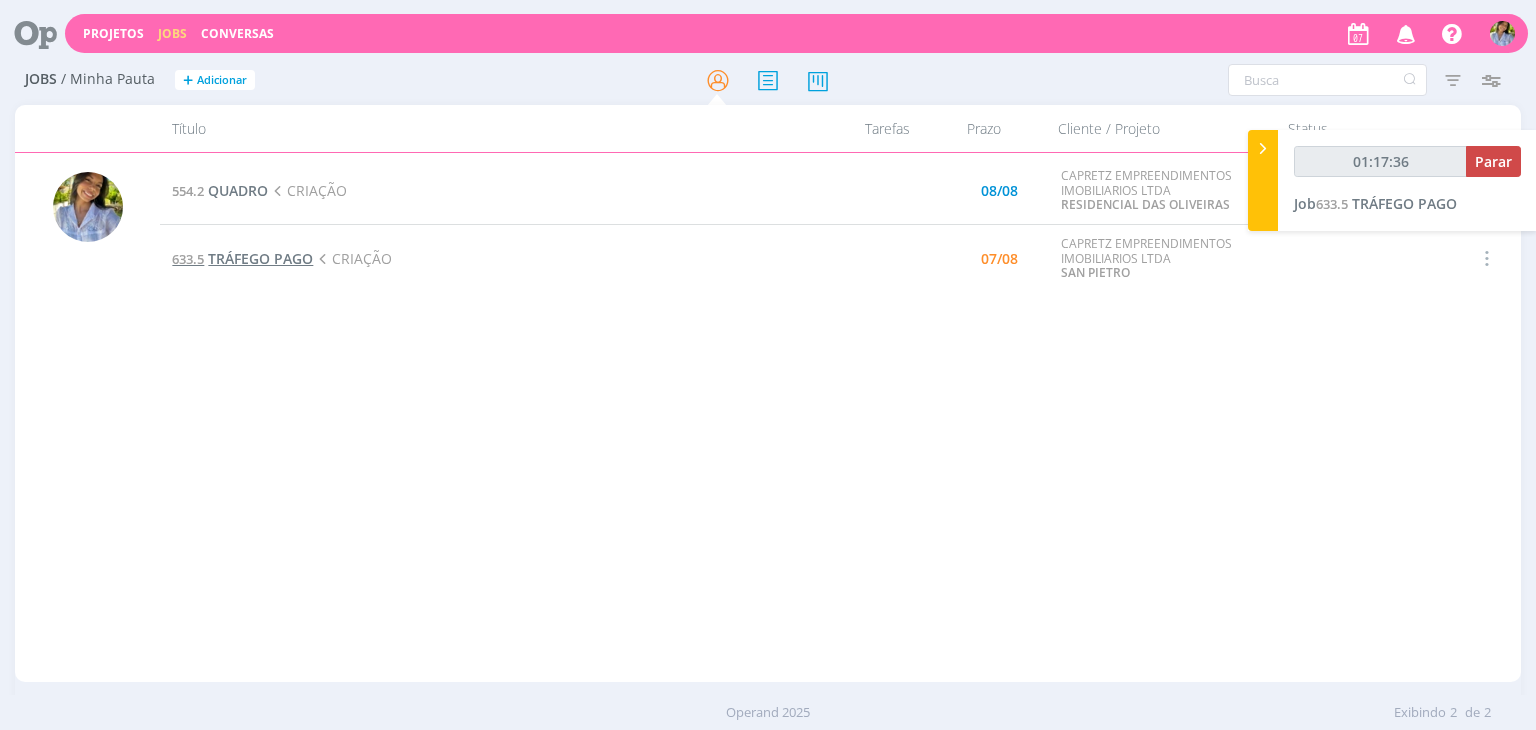 click on "TRÁFEGO PAGO" at bounding box center (260, 258) 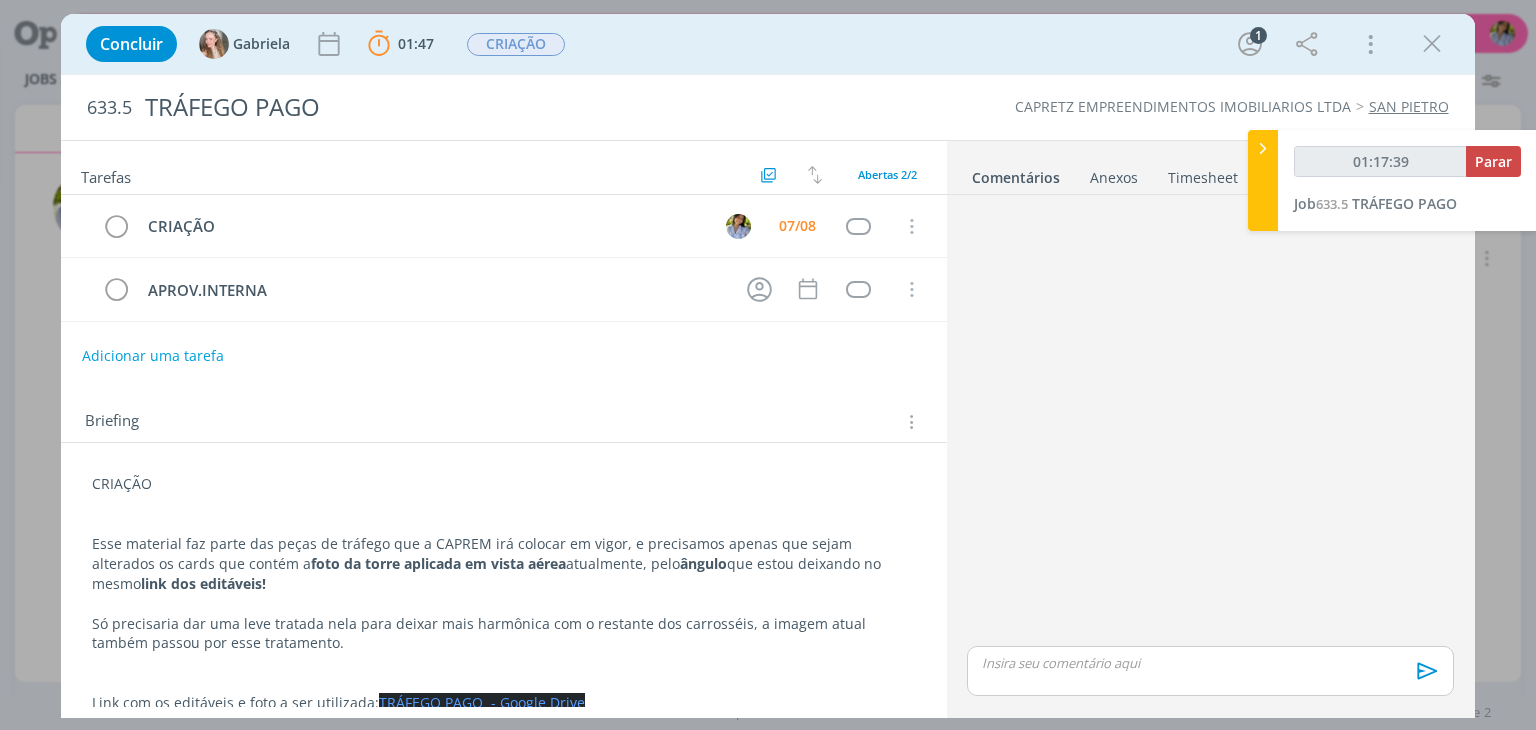 click on "TRÁFEGO PAGO  - Google Drive" at bounding box center (482, 702) 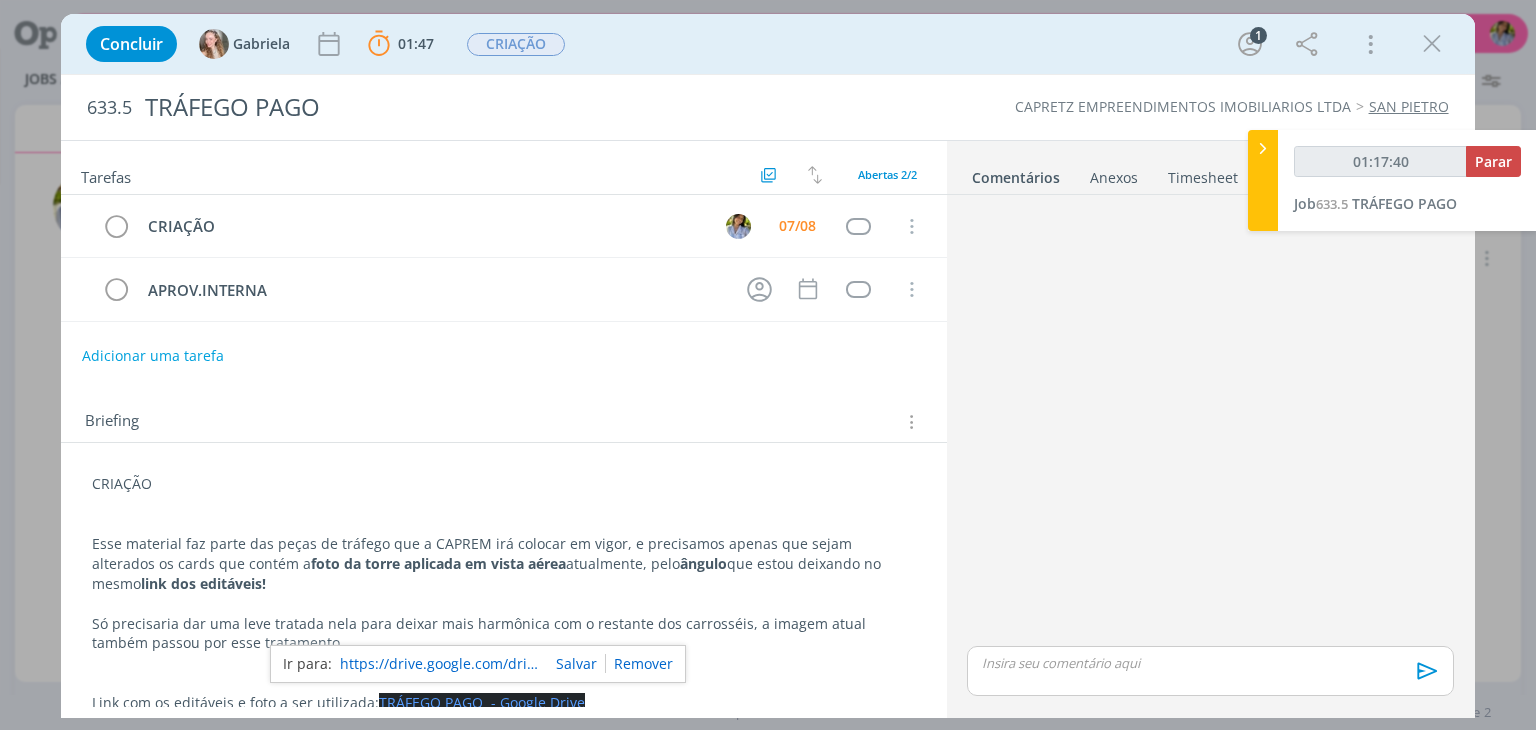 click on "https://drive.google.com/drive/u/0/folders/1a647CftnPirVFb1OMU9CcWKjWzA22dEs" at bounding box center [440, 664] 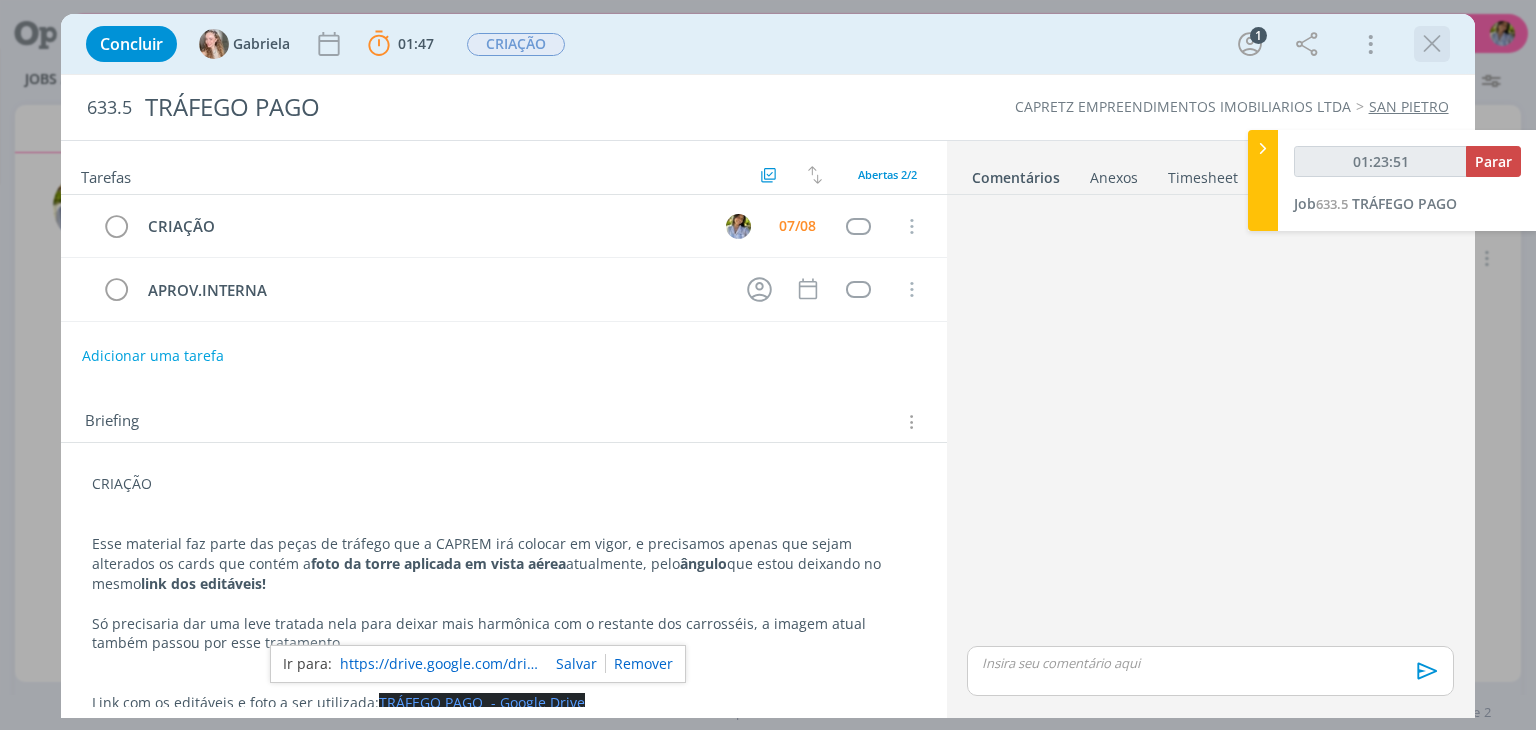 click at bounding box center [1432, 44] 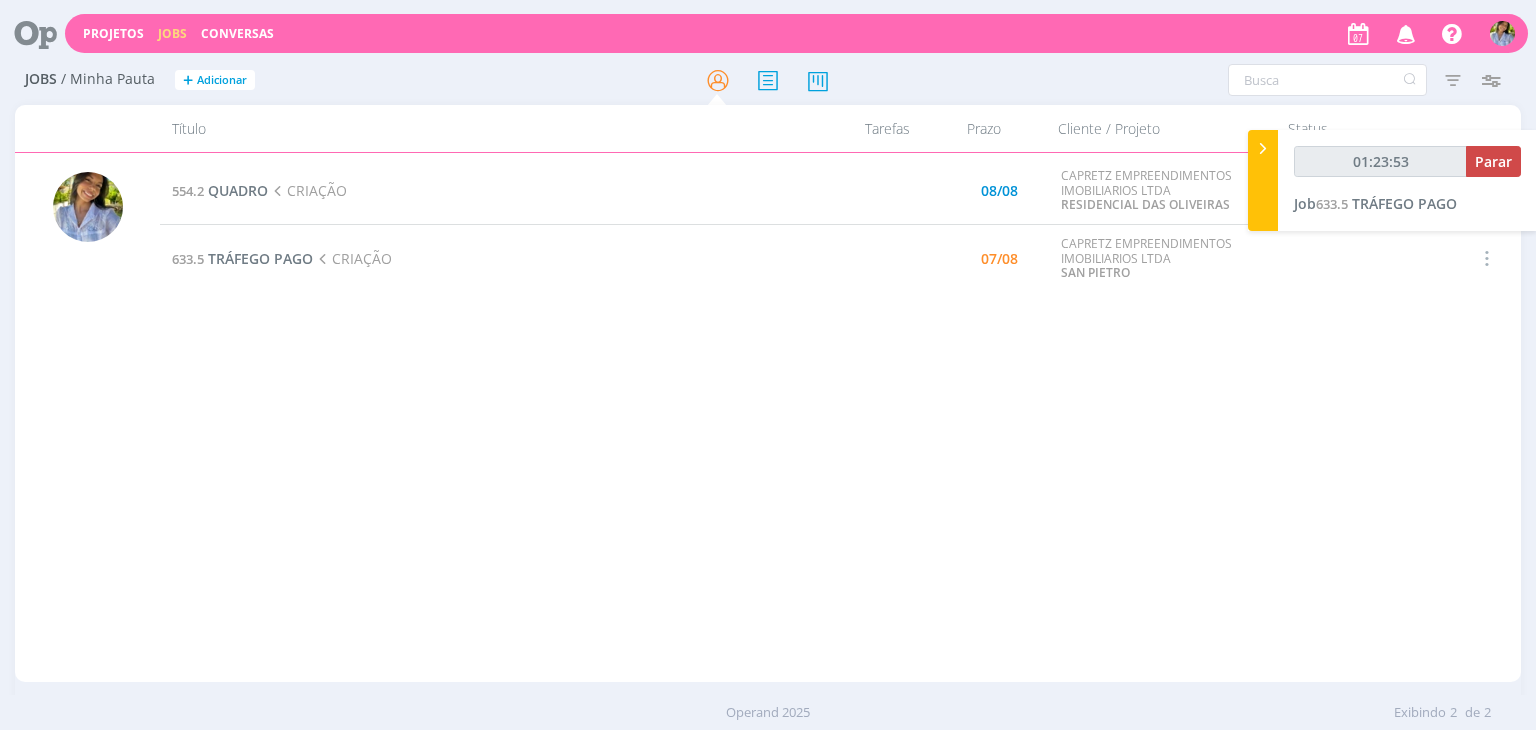 click at bounding box center (28, 33) 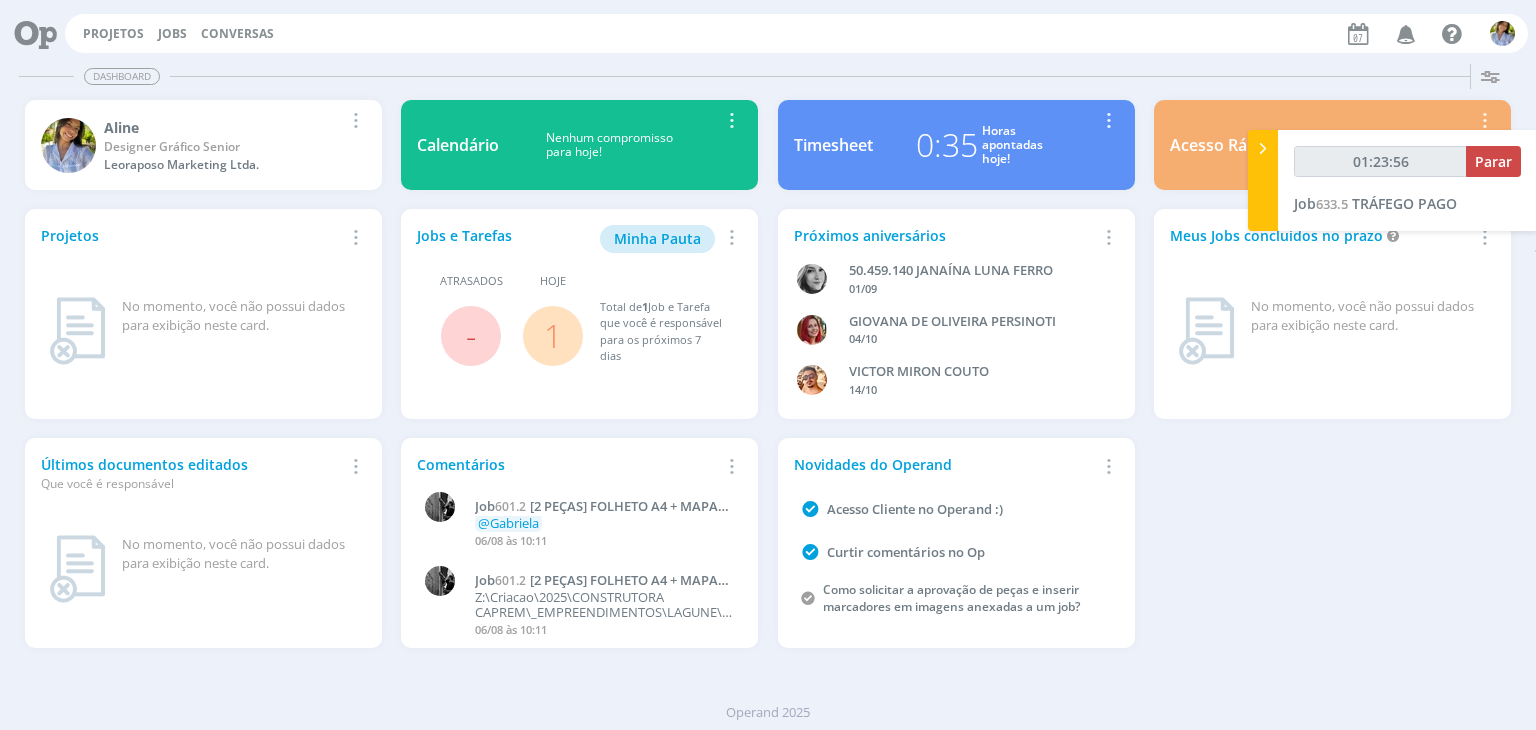 type on "01:23:57" 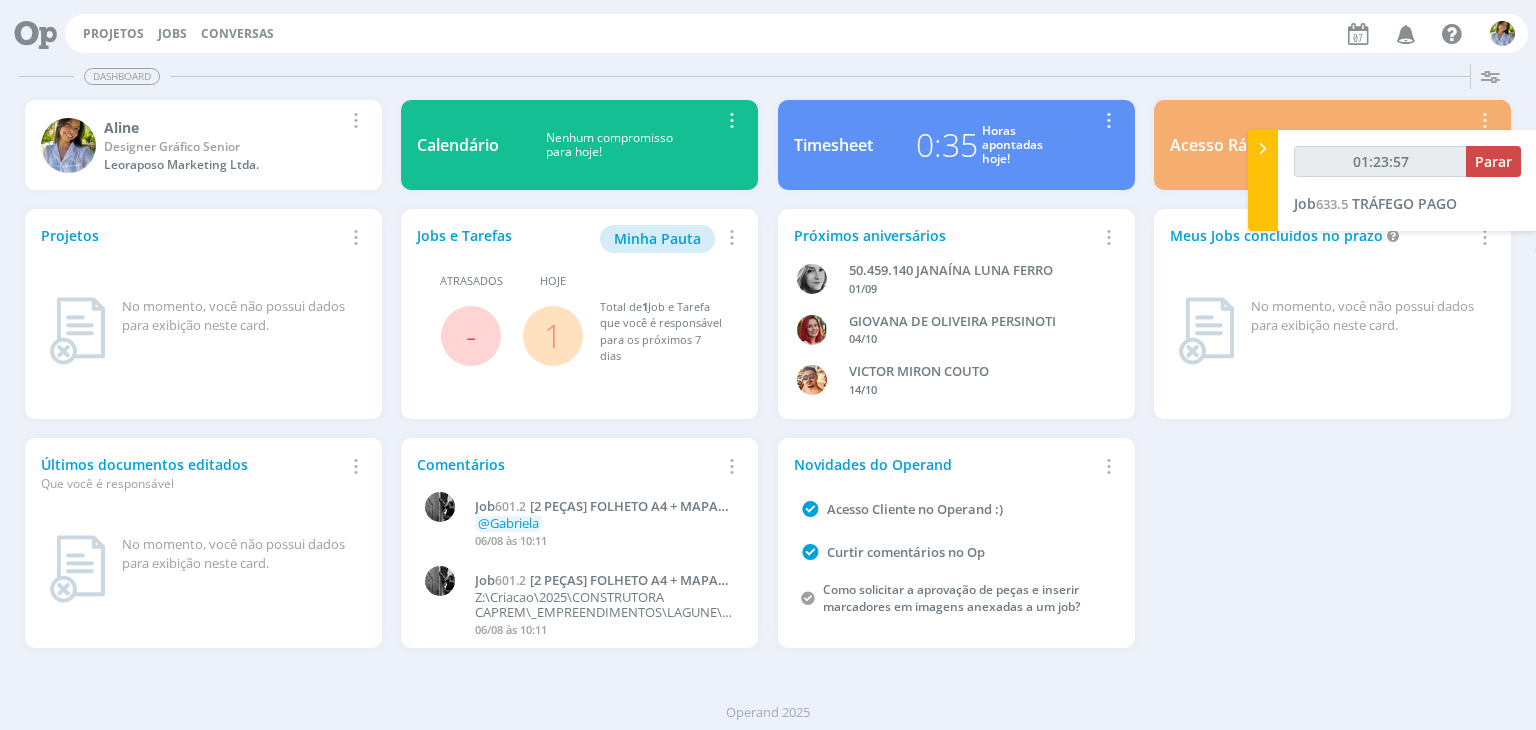 click at bounding box center (1263, 148) 